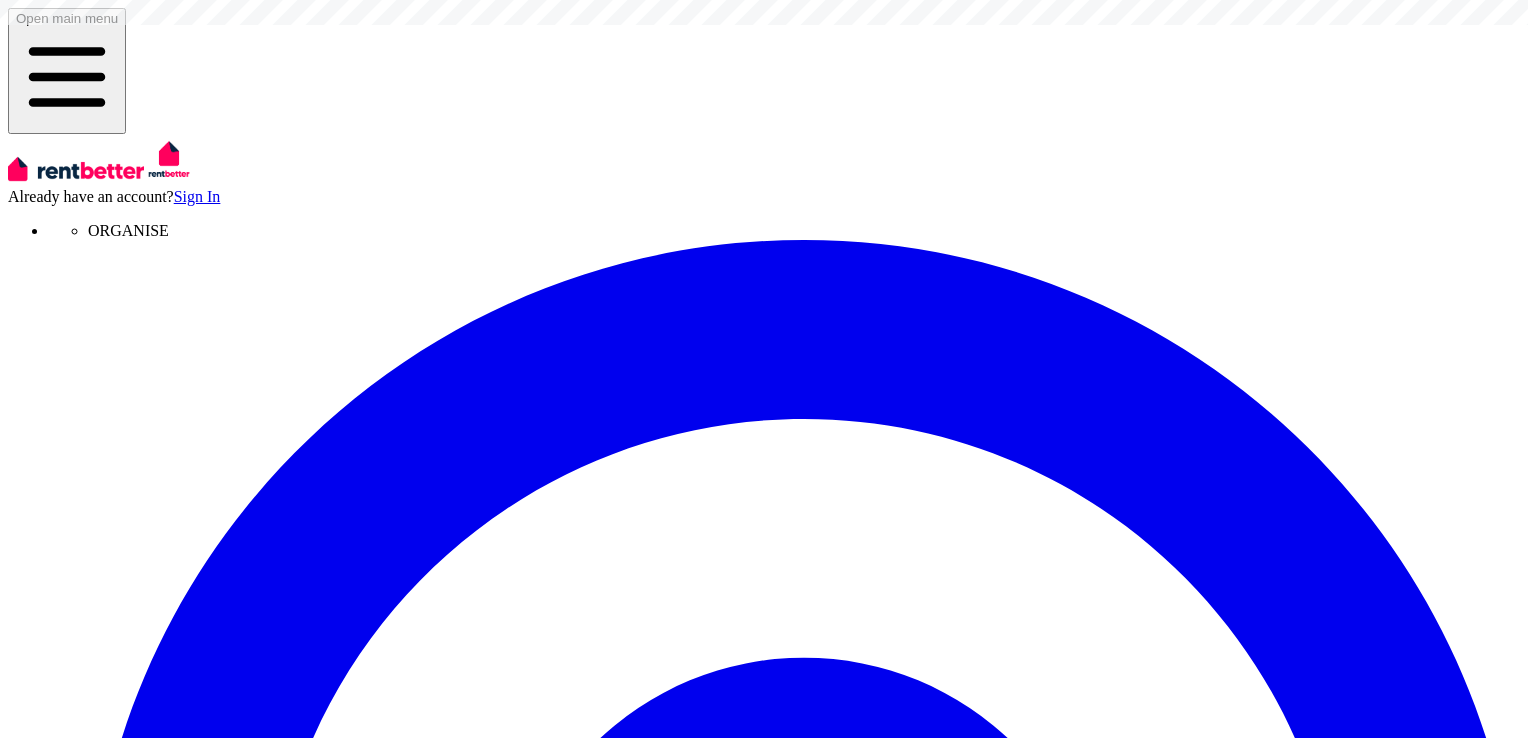 scroll, scrollTop: 0, scrollLeft: 0, axis: both 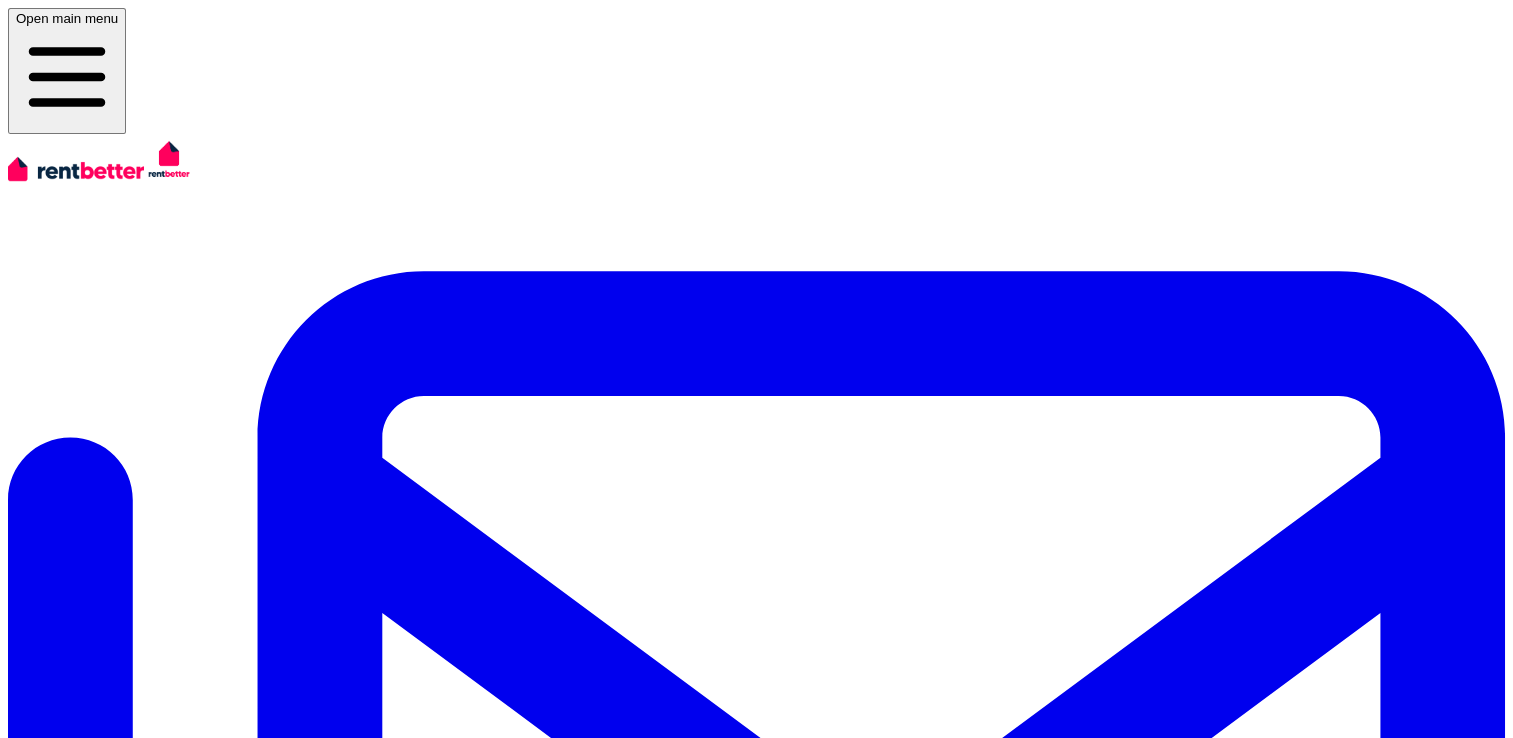 click on "[NUMBER] [STREET], [CITY] [NUMBER] [STREET], [CITY] [STATE] [POSTCODE] PID 351372 Residential Rental [FIRST] [LAST] Active [DATE] to [DATE]" at bounding box center (756, 49067) 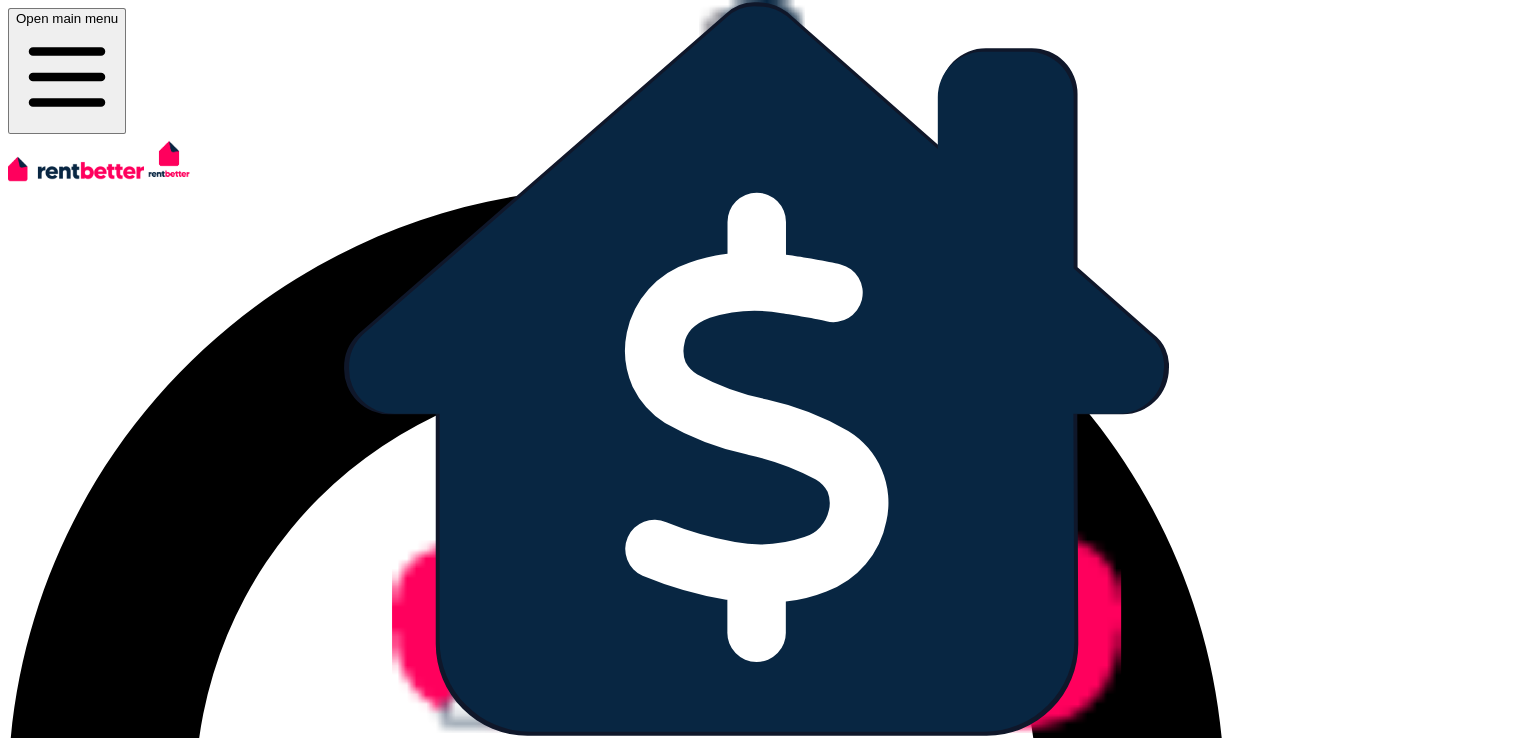 drag, startPoint x: 1508, startPoint y: 287, endPoint x: 1520, endPoint y: 410, distance: 123.58398 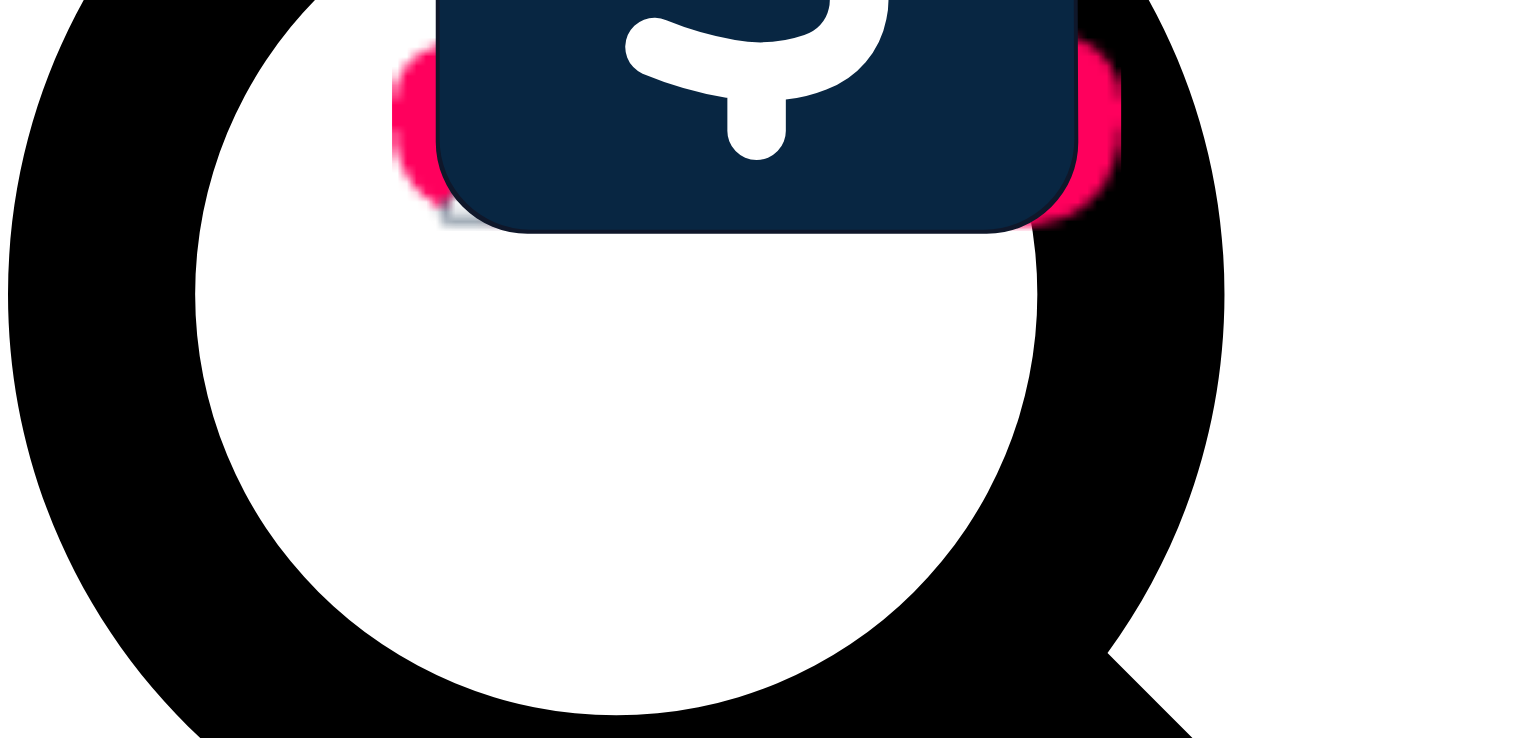 scroll, scrollTop: 526, scrollLeft: 0, axis: vertical 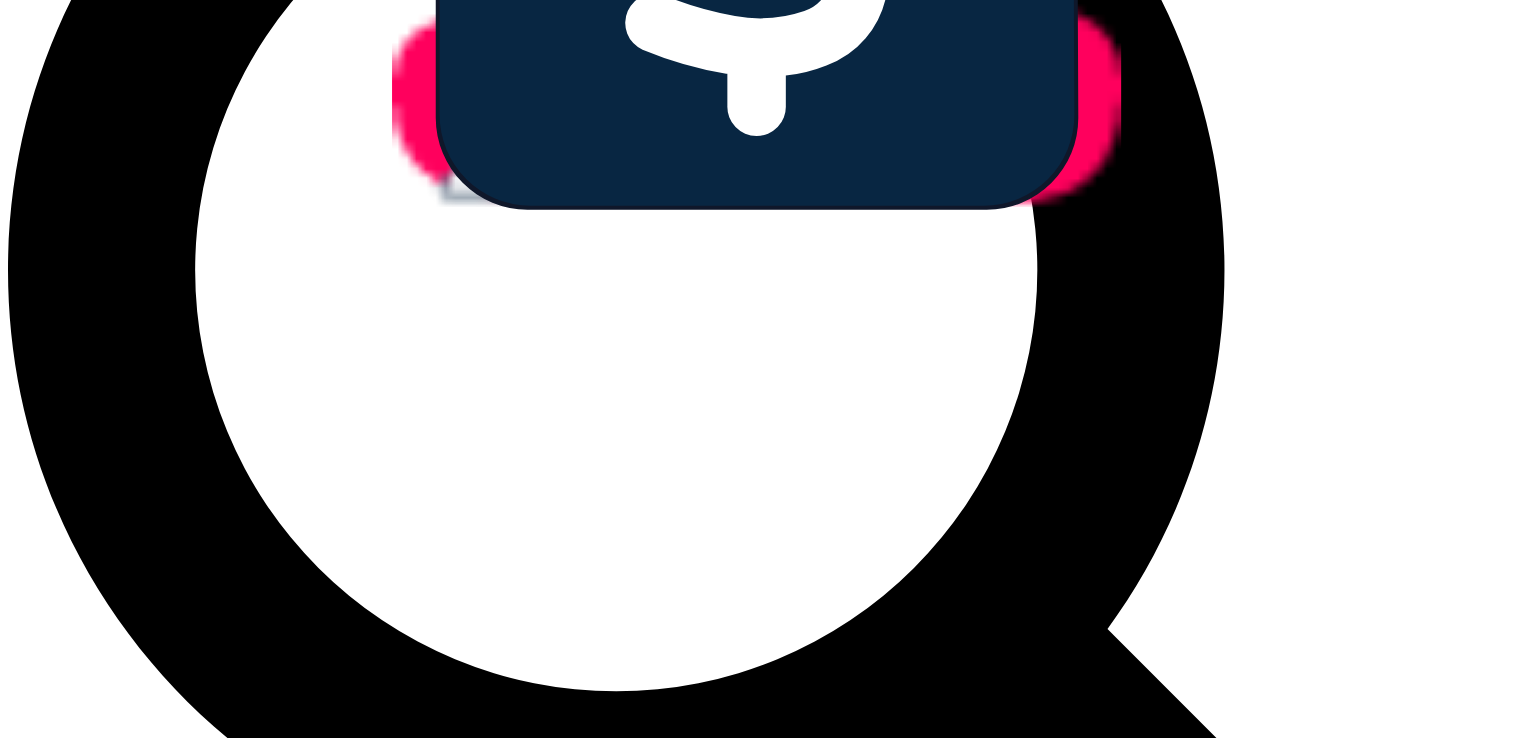 click on "Track rental payment schedule" at bounding box center (756, 37721) 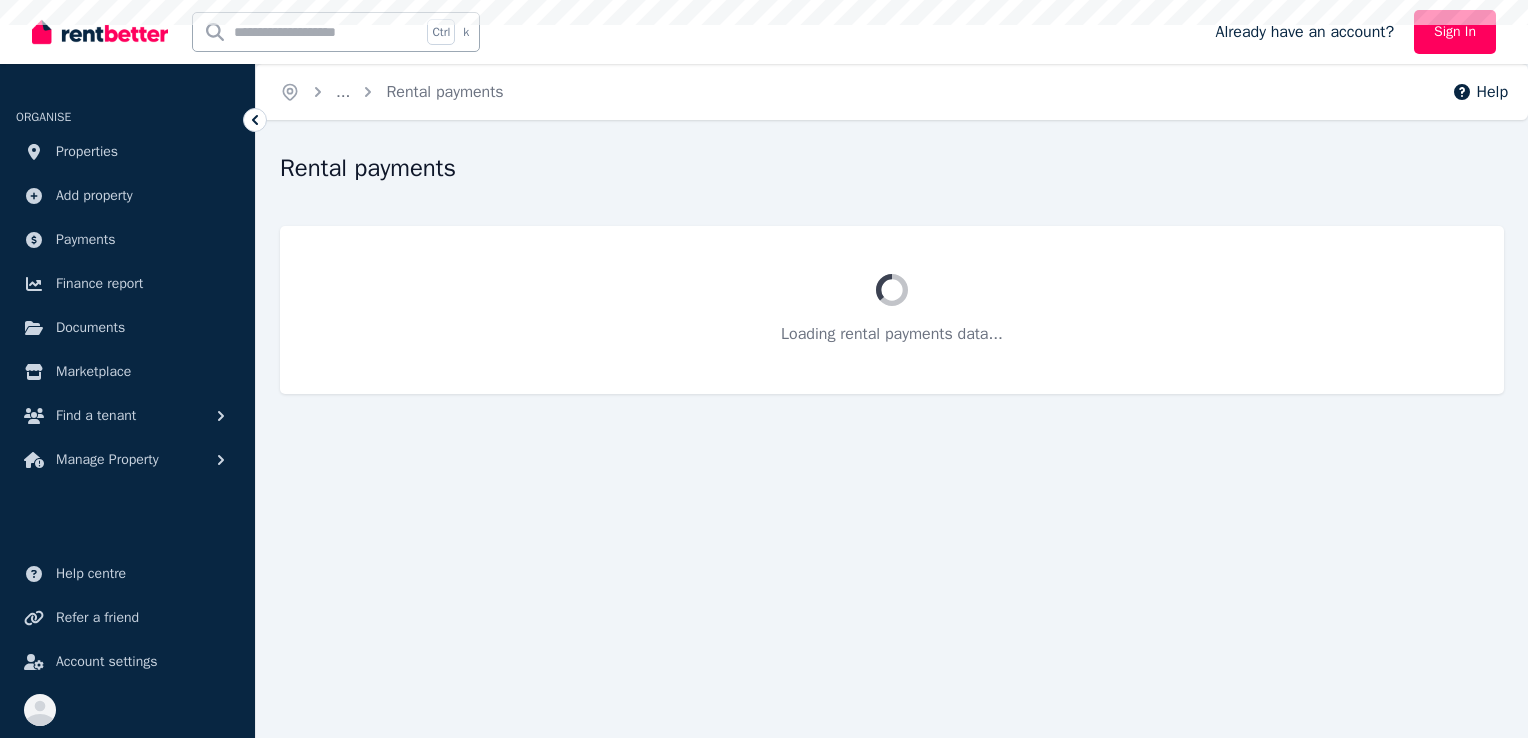 scroll, scrollTop: 0, scrollLeft: 0, axis: both 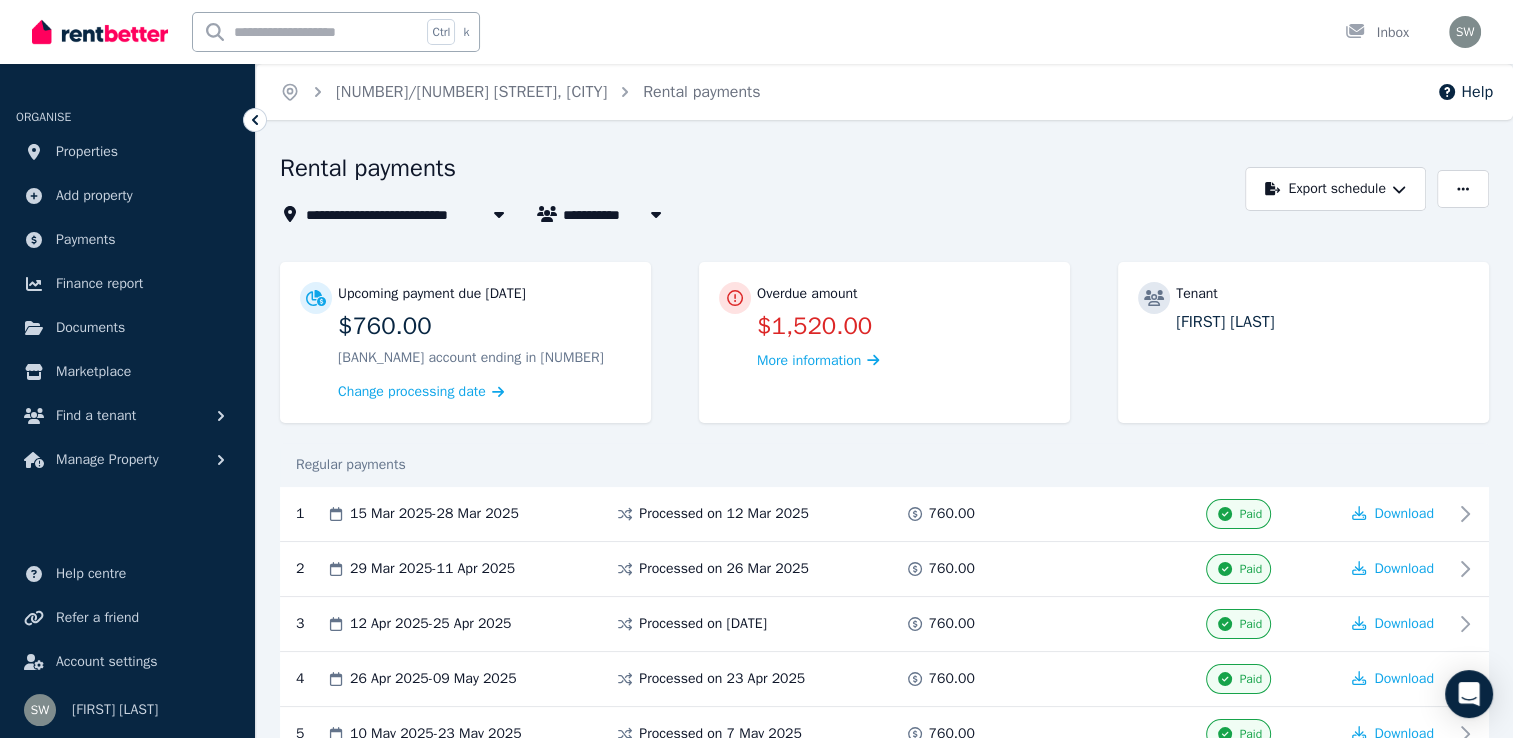 drag, startPoint x: 1521, startPoint y: 214, endPoint x: 1161, endPoint y: 222, distance: 360.08887 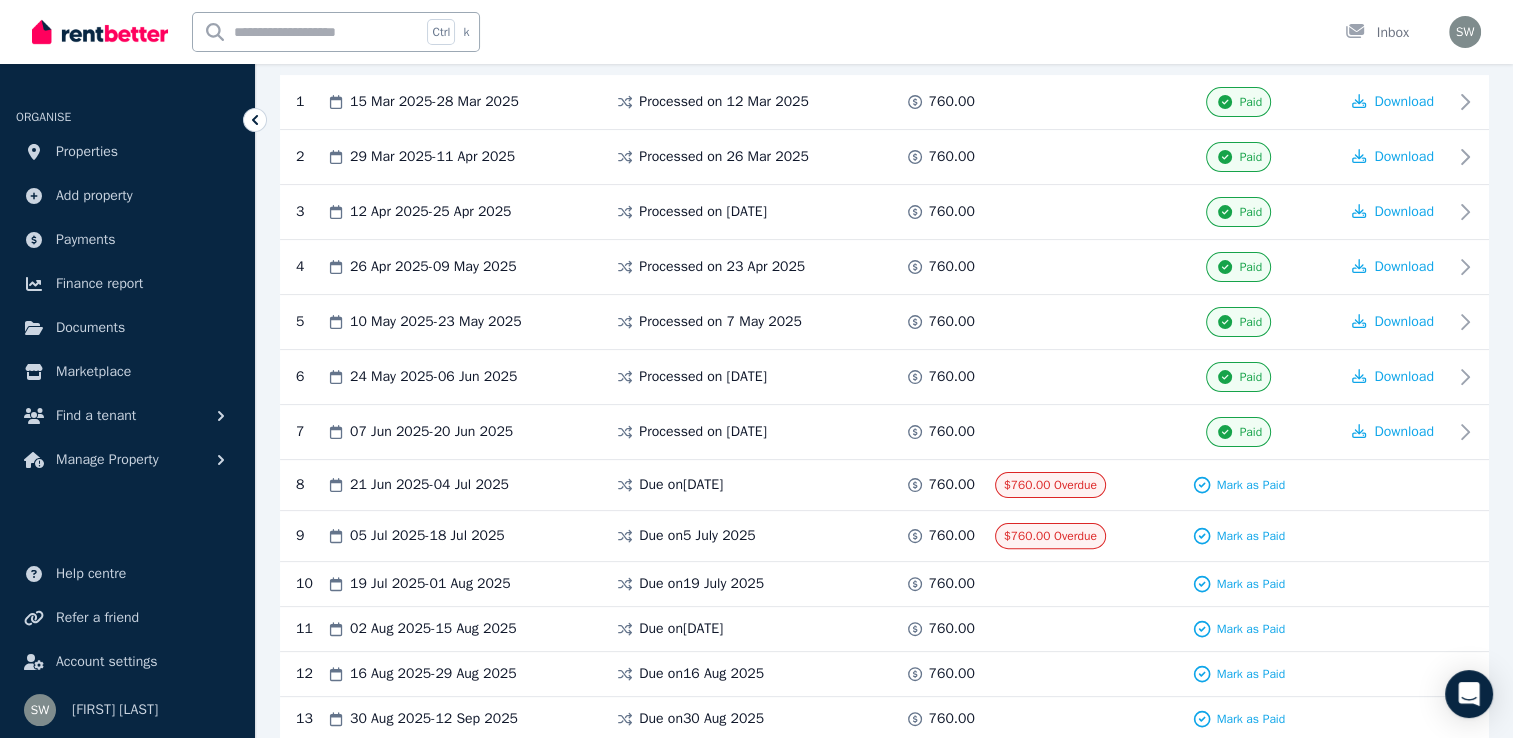 scroll, scrollTop: 426, scrollLeft: 0, axis: vertical 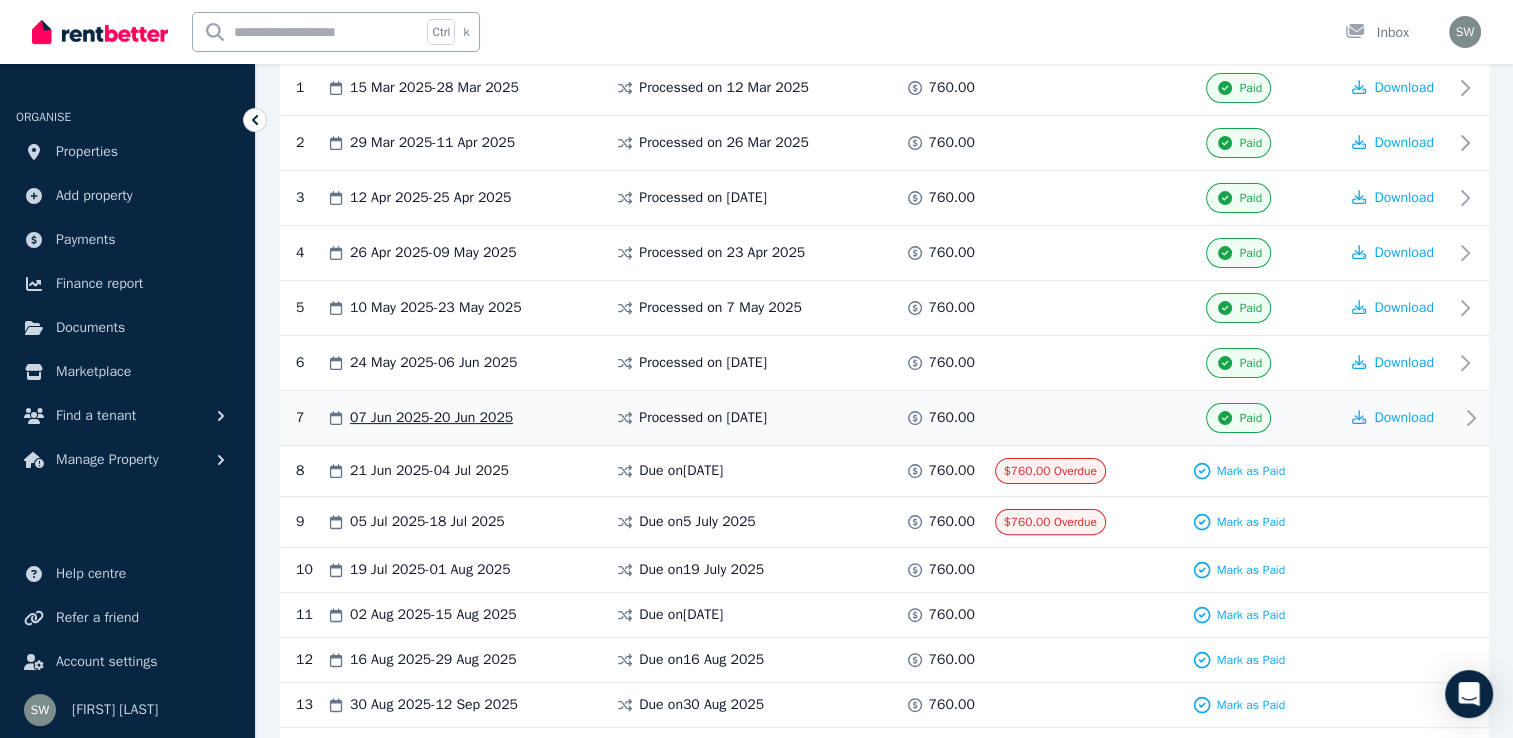 click at bounding box center (1070, 418) 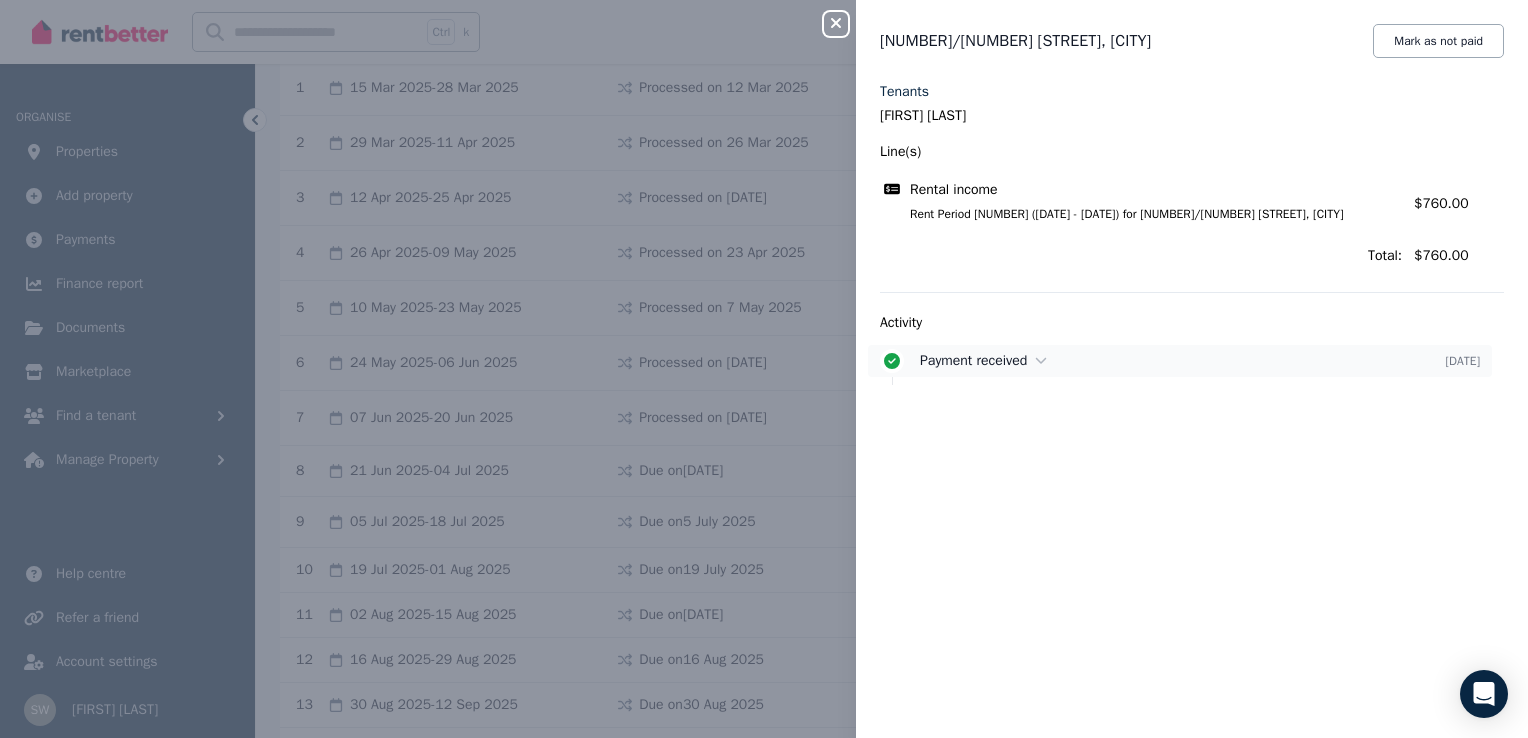 click on "Payment received" at bounding box center (1182, 361) 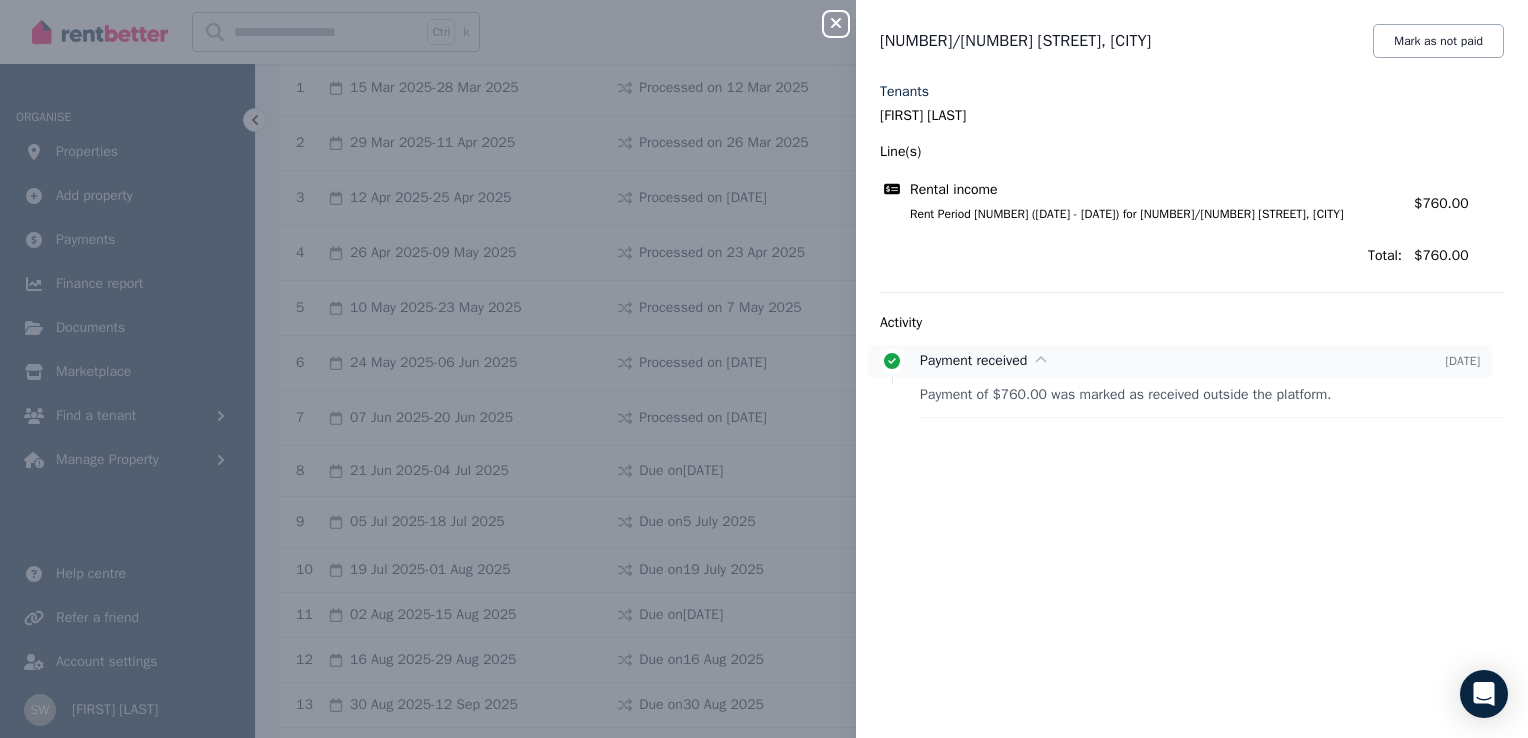 click on "Payment received" at bounding box center (1182, 361) 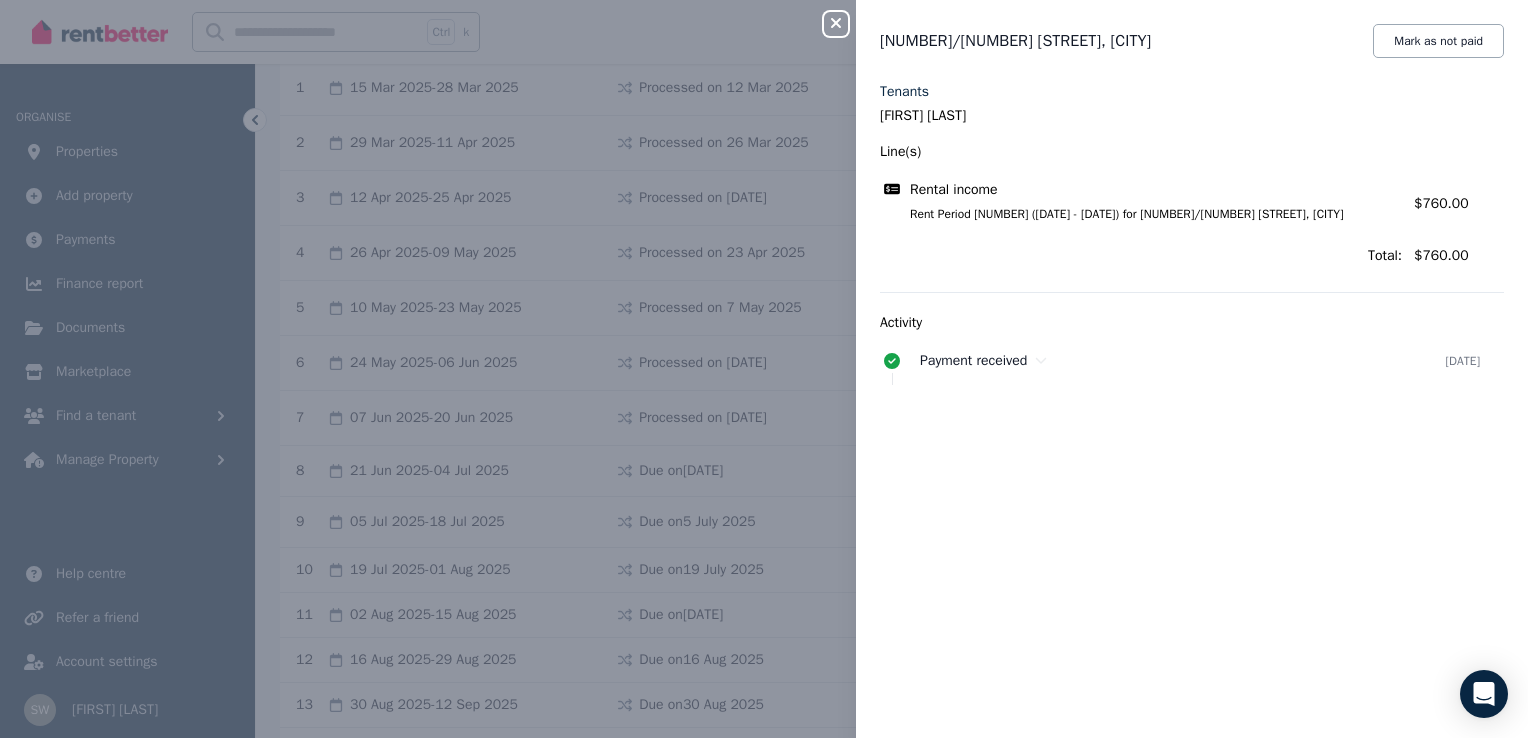click 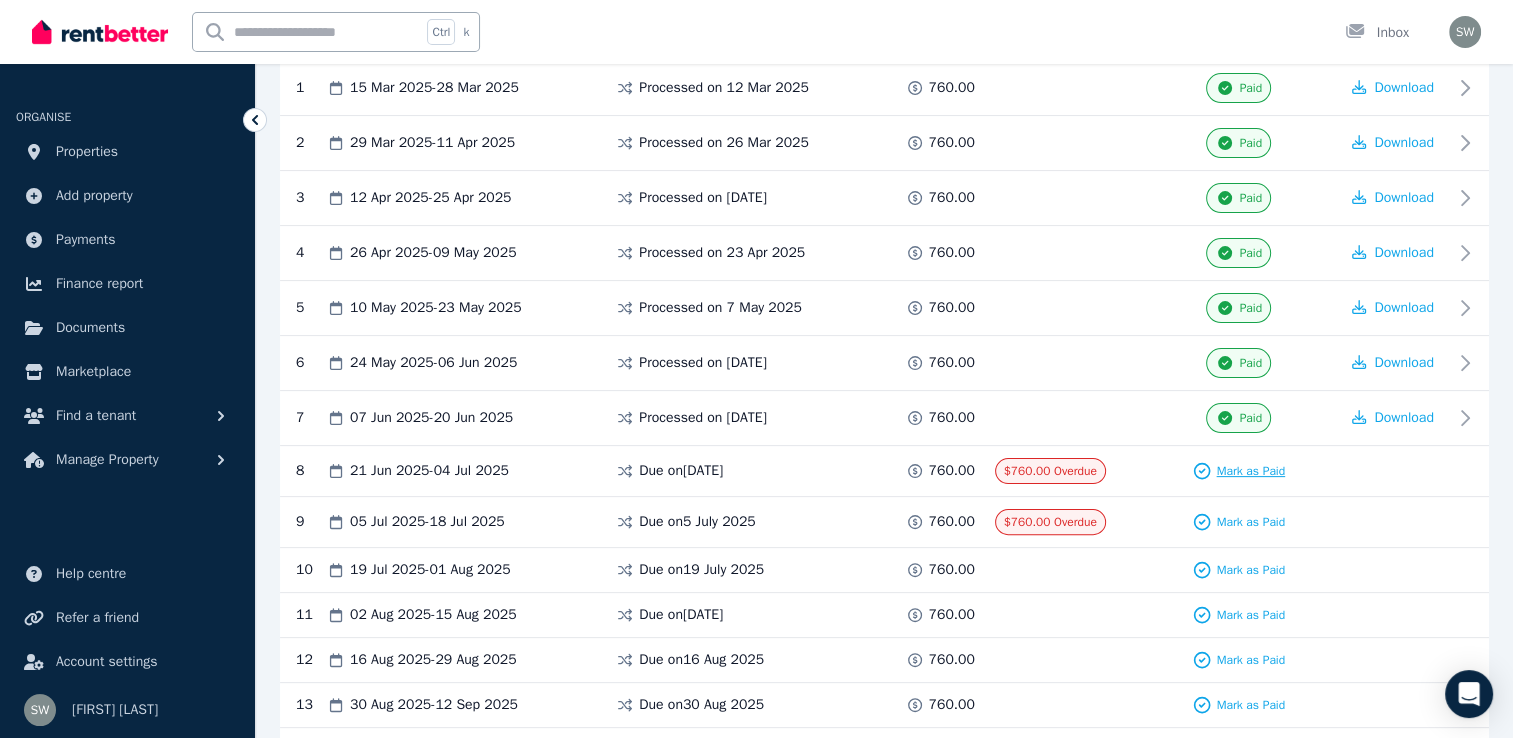 click 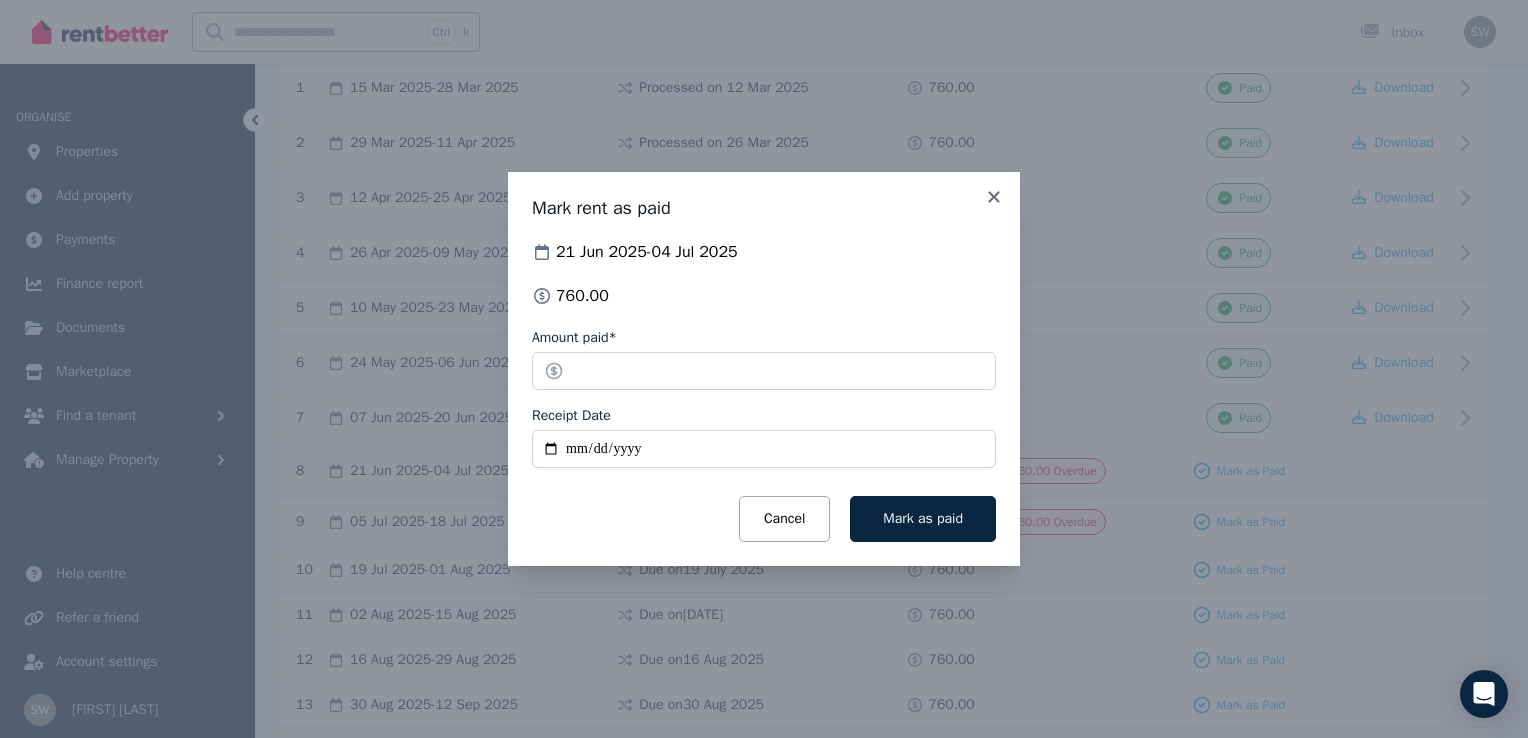 click on "Receipt Date" at bounding box center [764, 449] 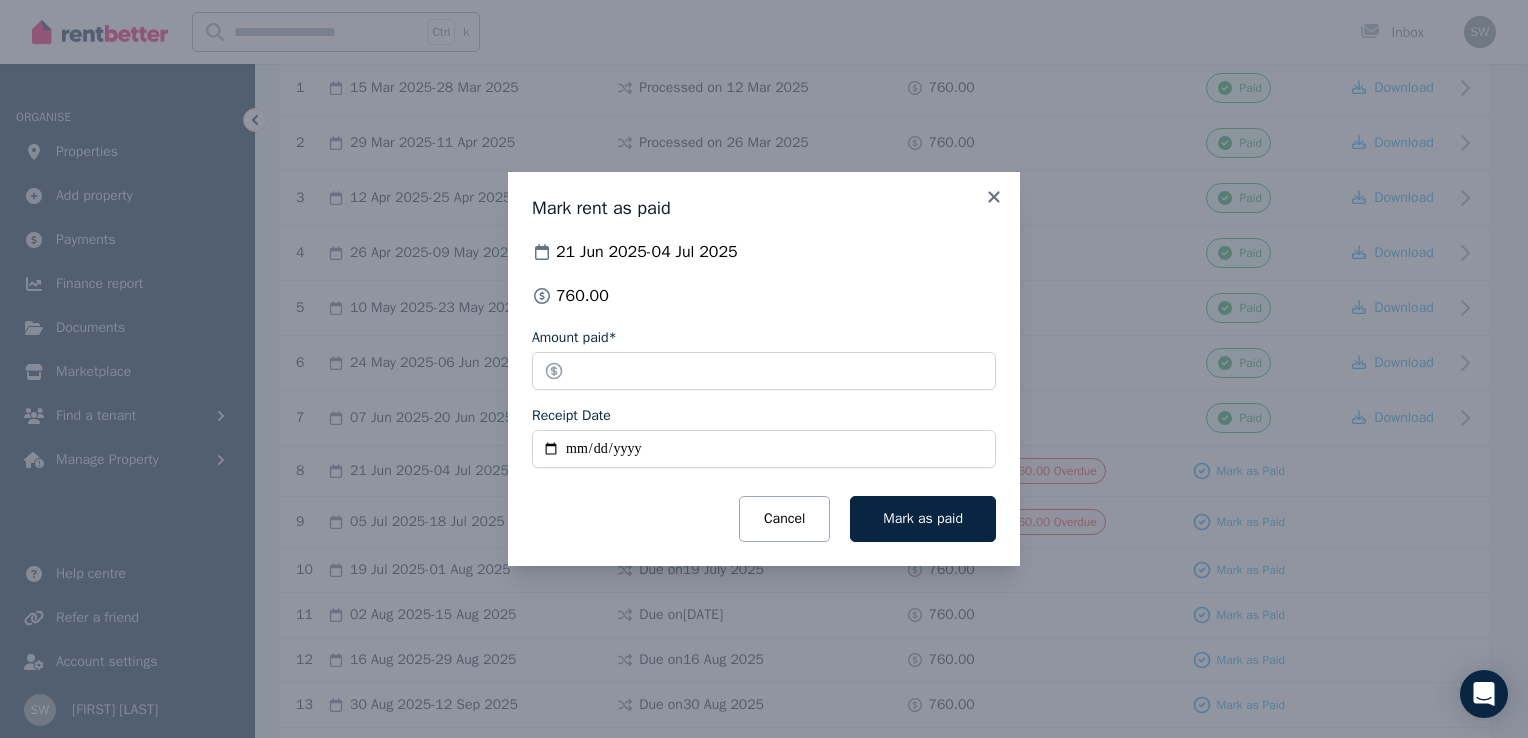 type on "**********" 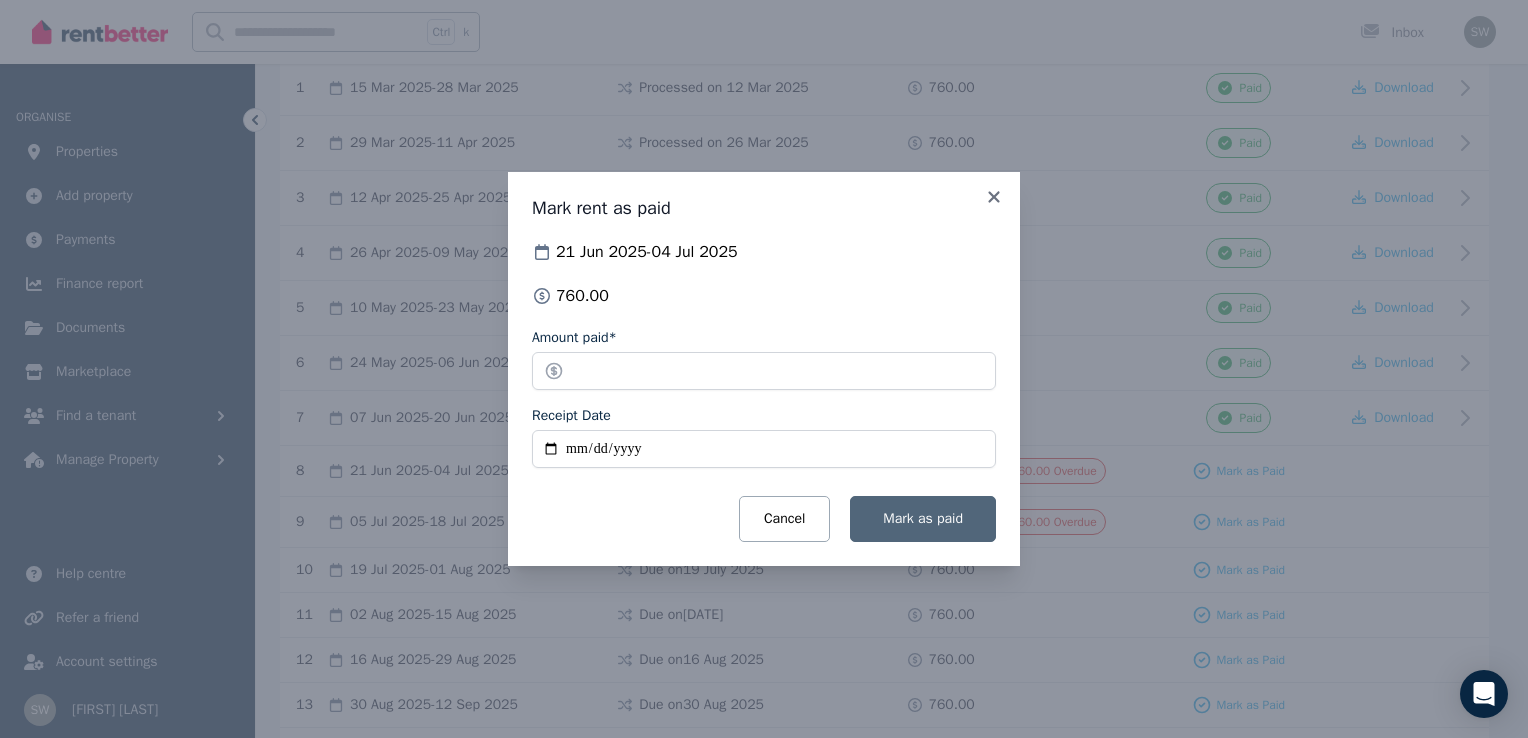 click on "Mark as paid" at bounding box center (923, 518) 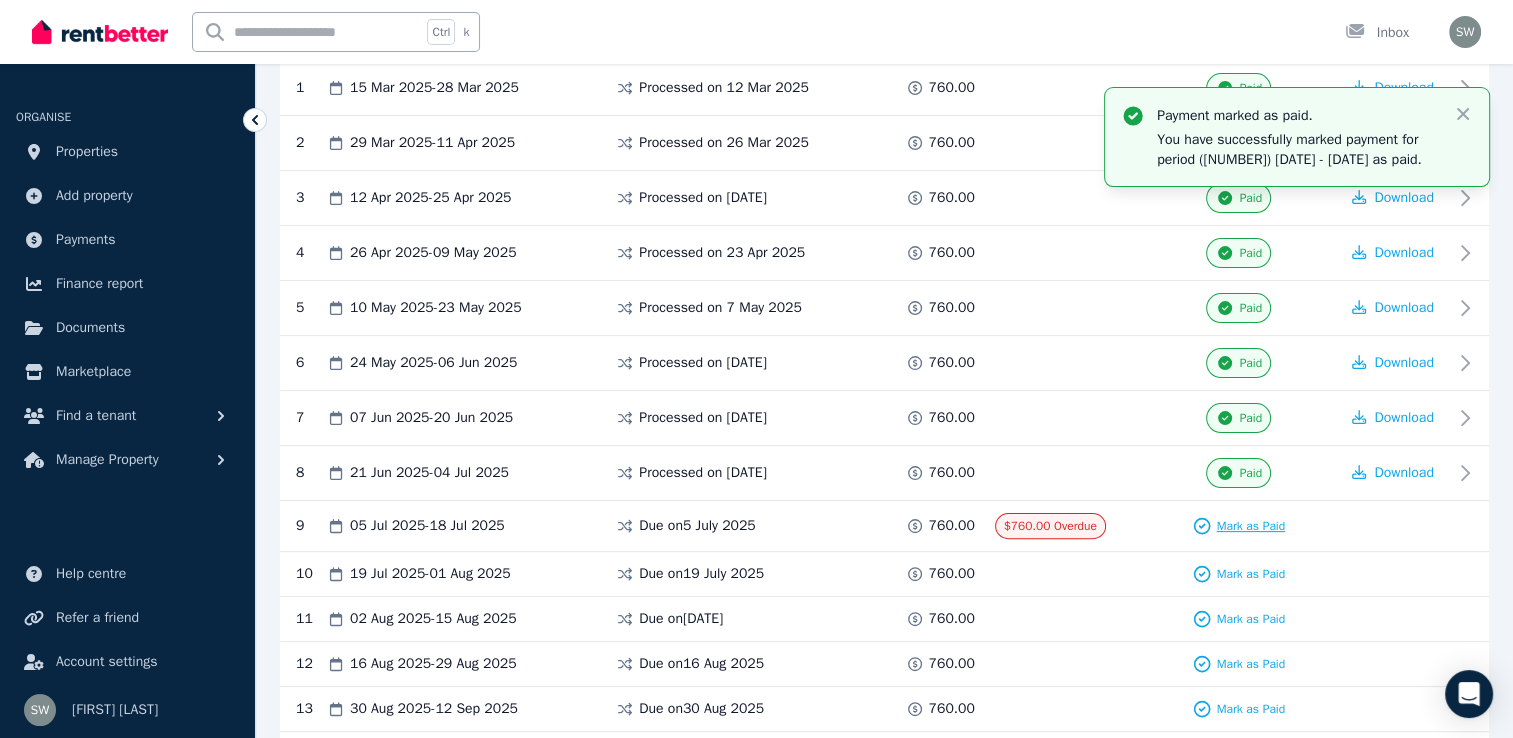 click on "Mark as Paid" at bounding box center [1250, 526] 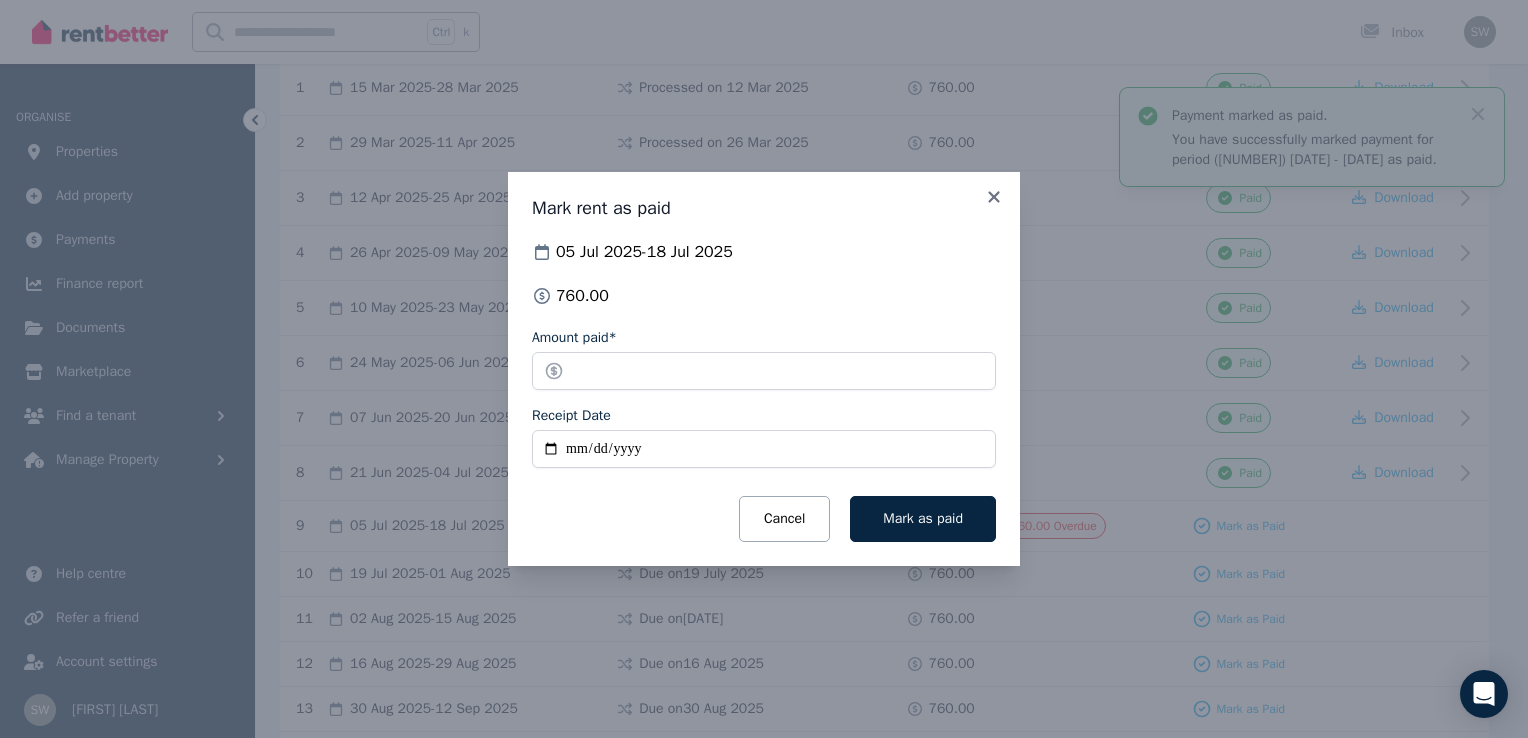 click on "Receipt Date" at bounding box center [764, 449] 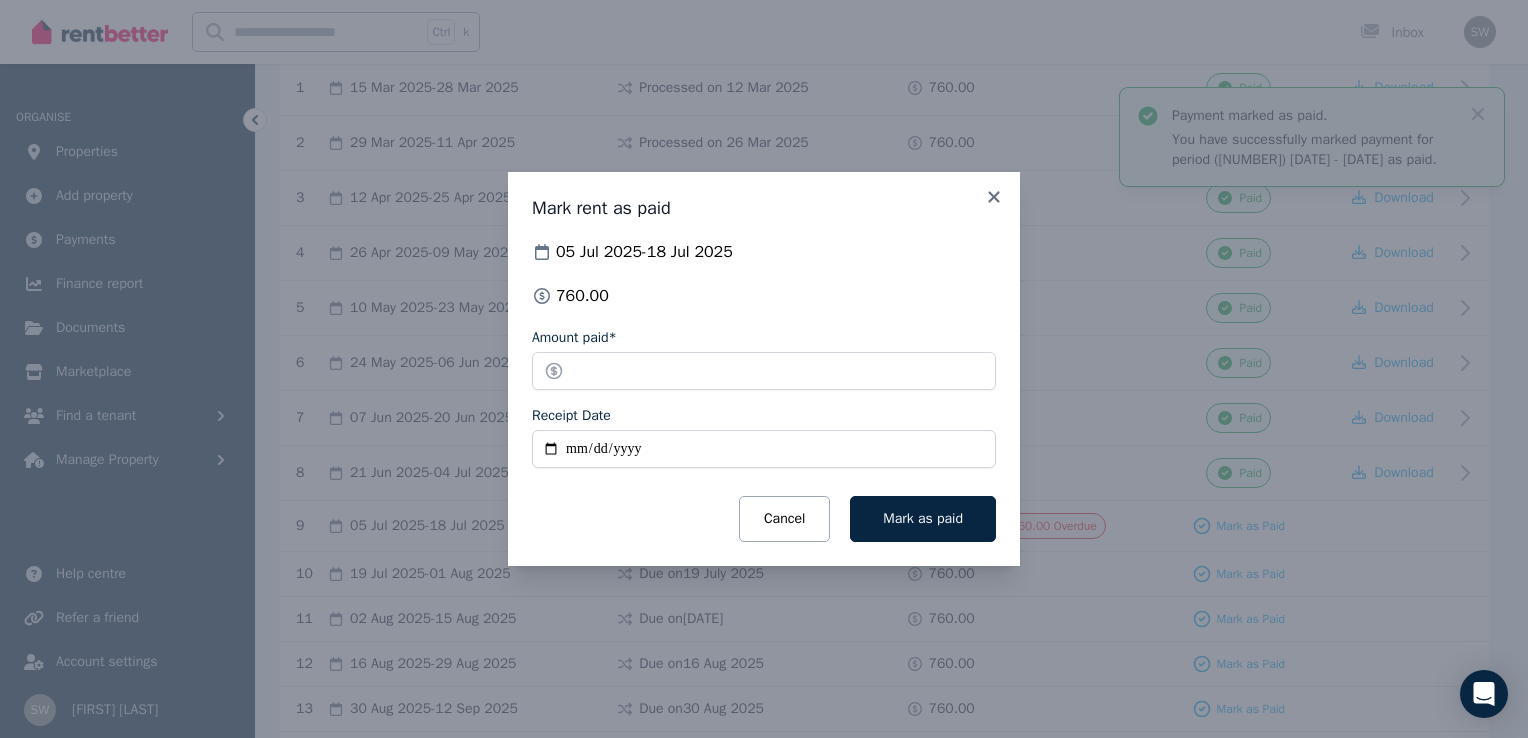 type on "**********" 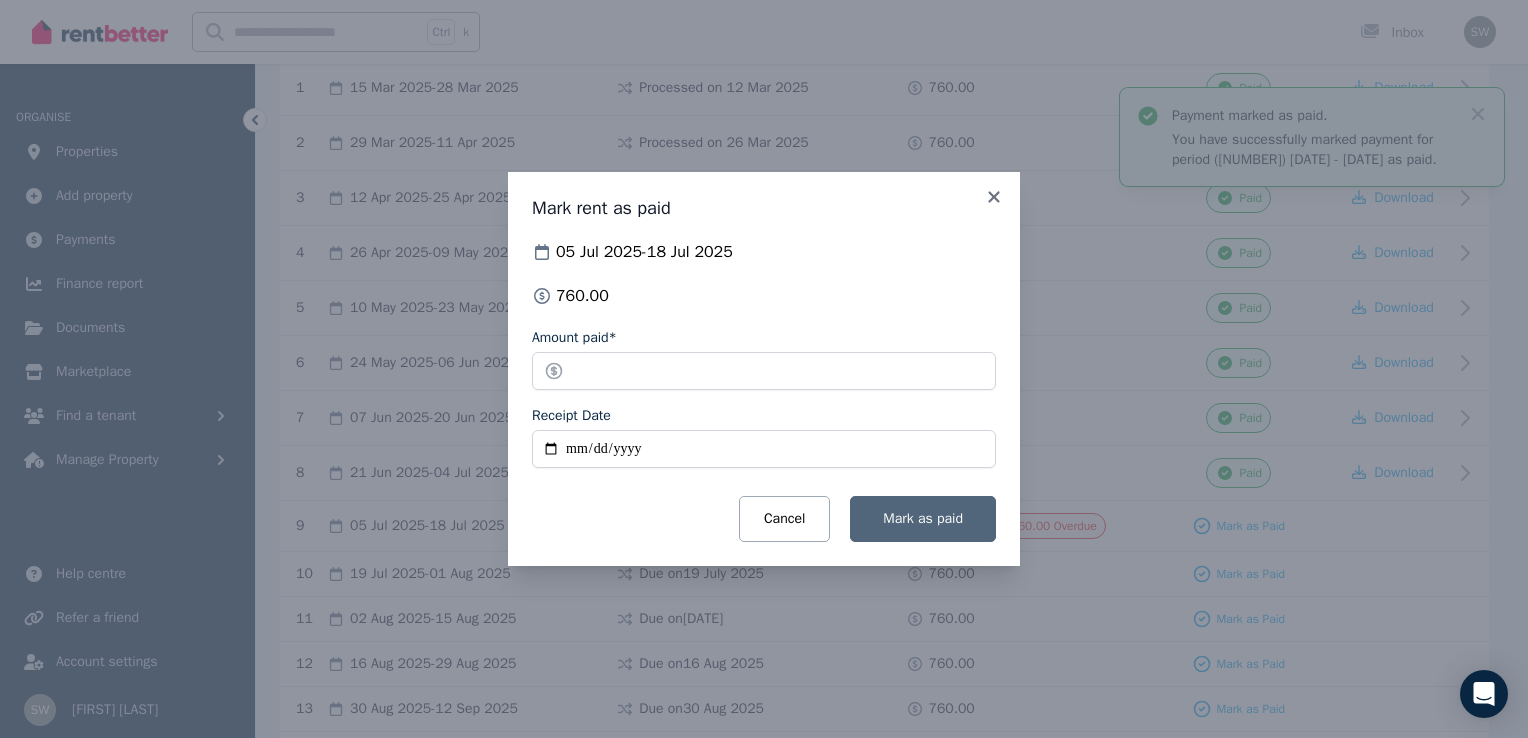 click on "Mark as paid" at bounding box center (923, 518) 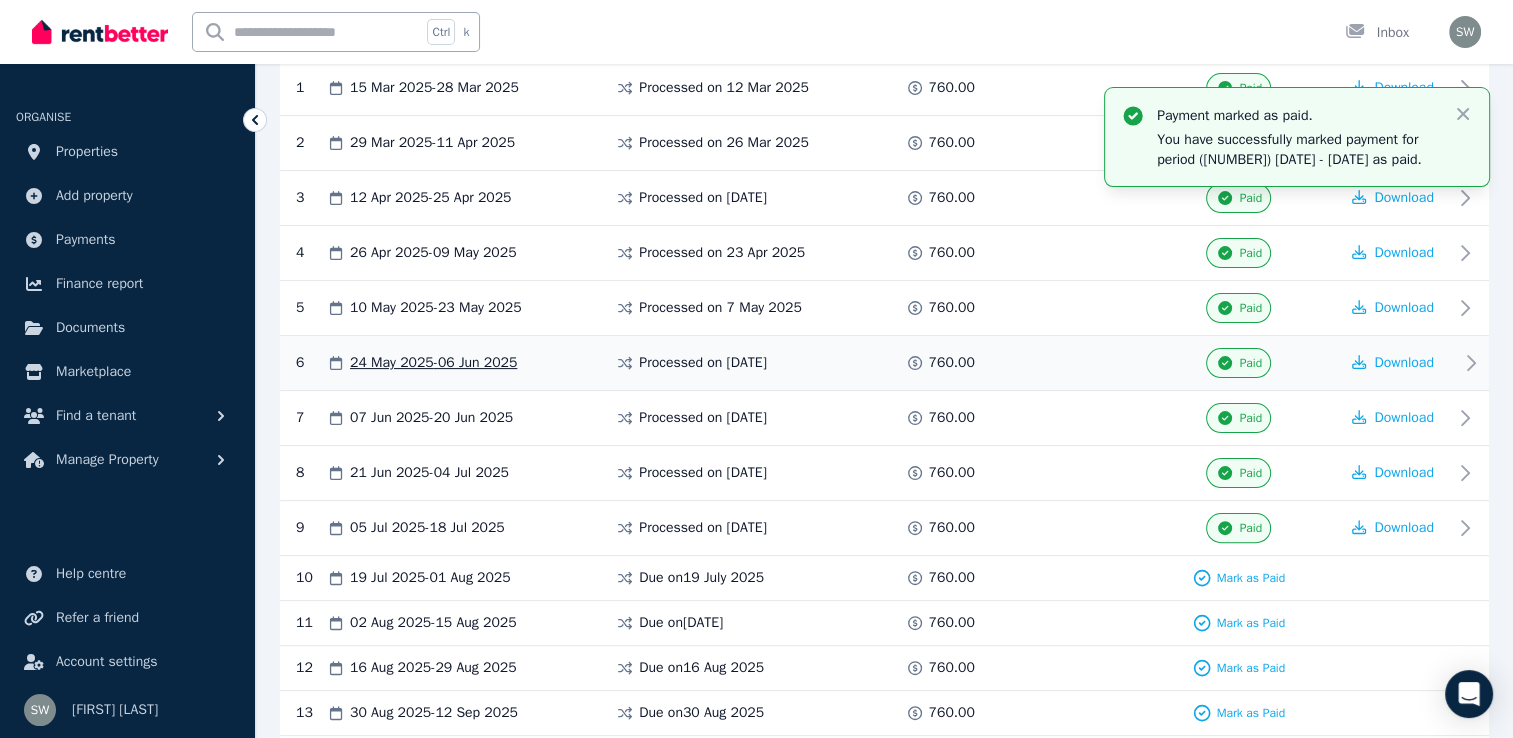 click on "Paid" at bounding box center (1239, 363) 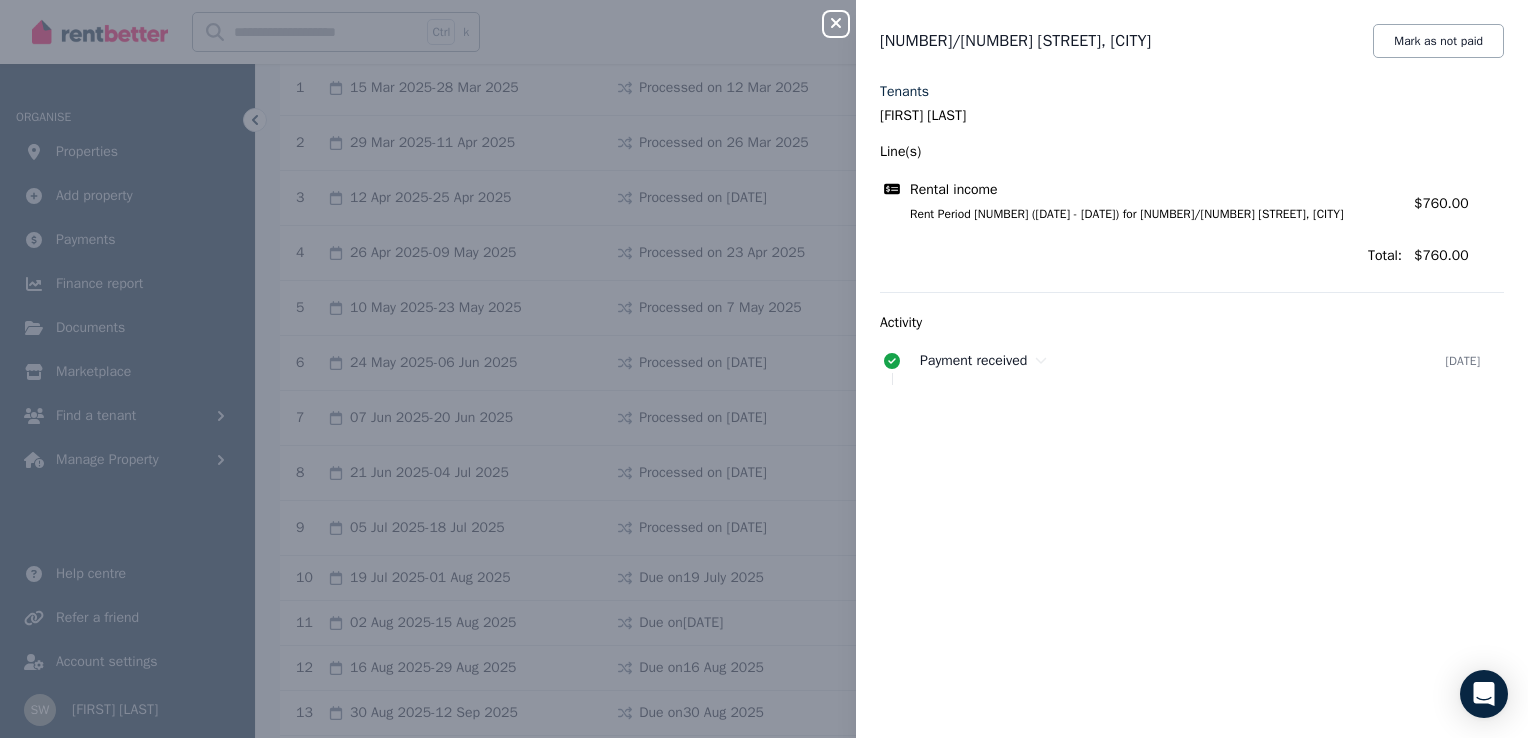 click 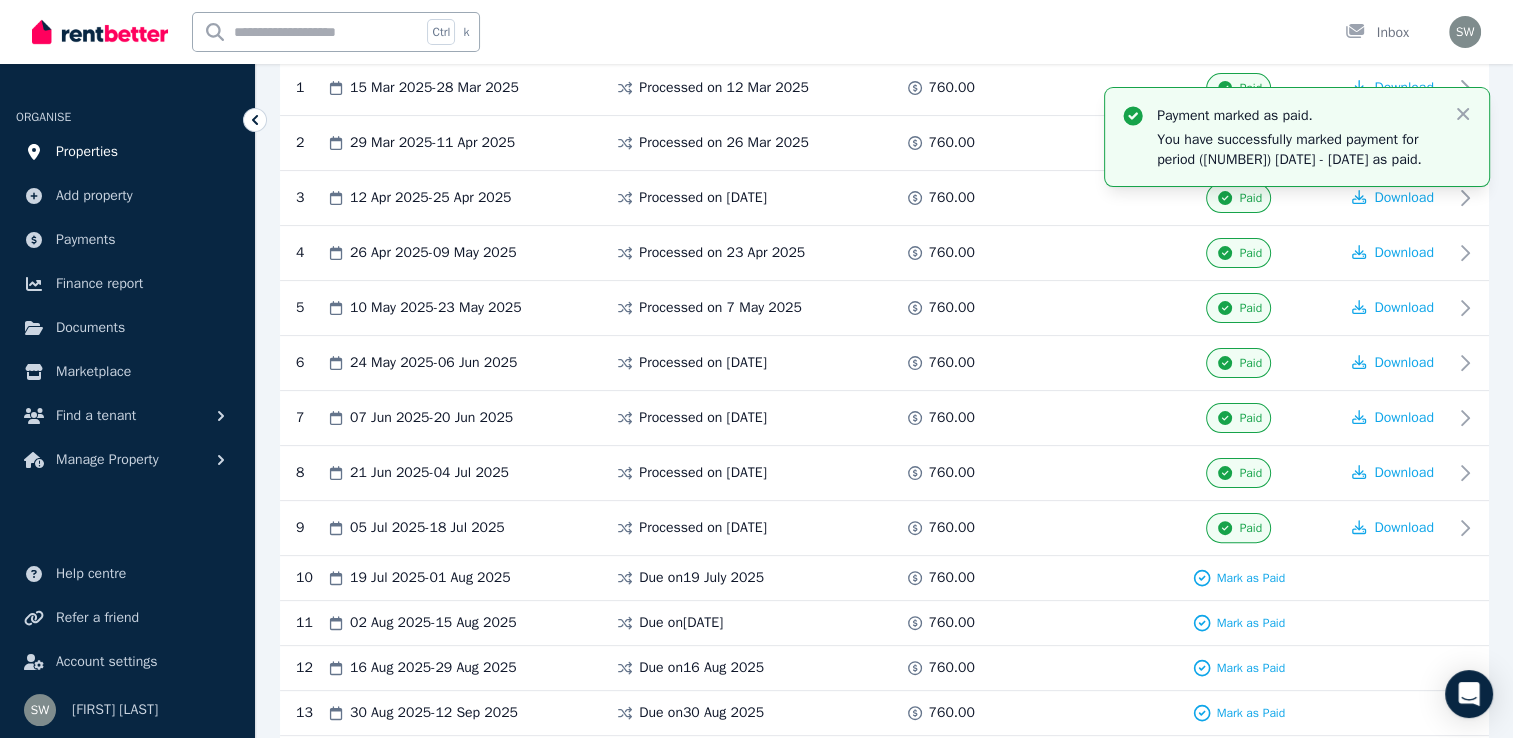 click on "Properties" at bounding box center (87, 152) 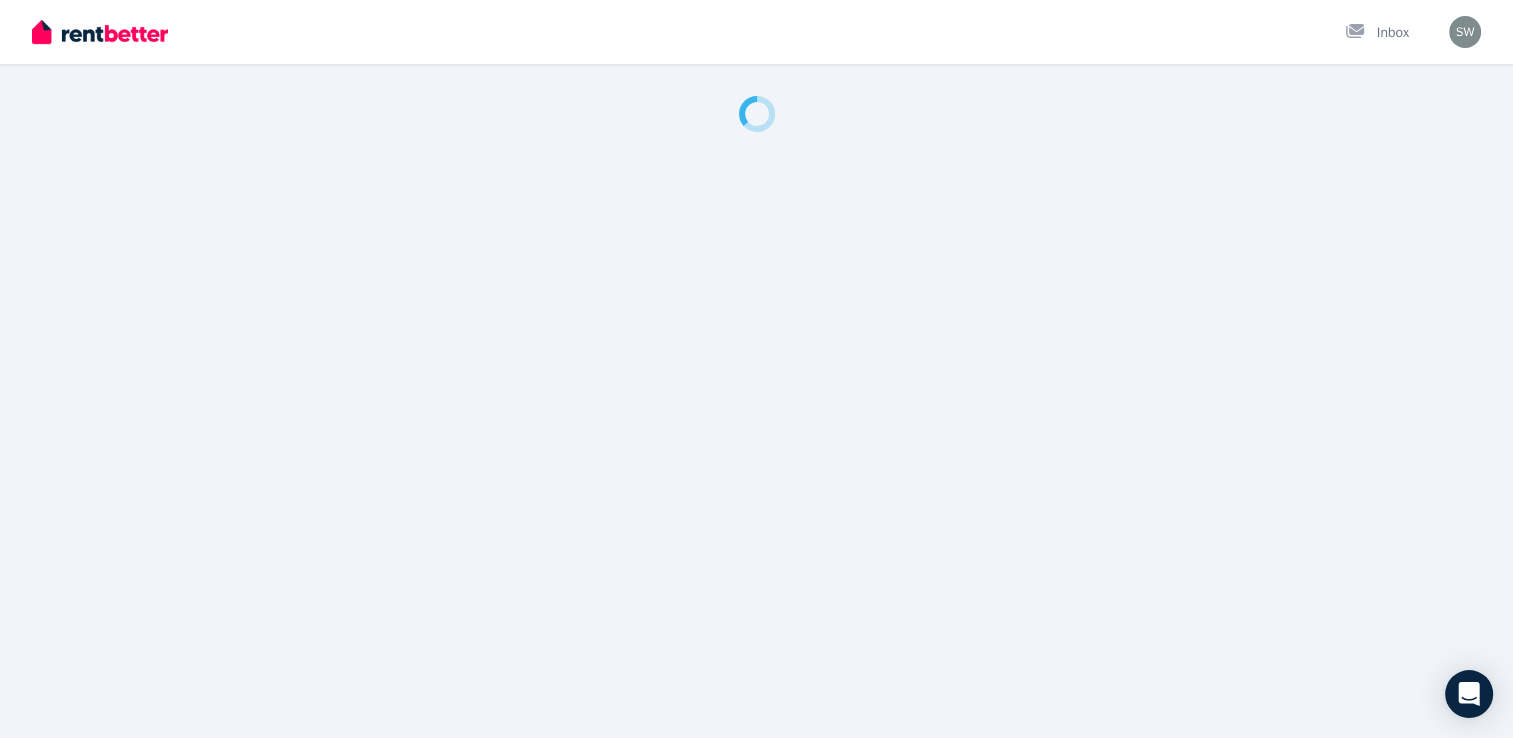 scroll, scrollTop: 0, scrollLeft: 0, axis: both 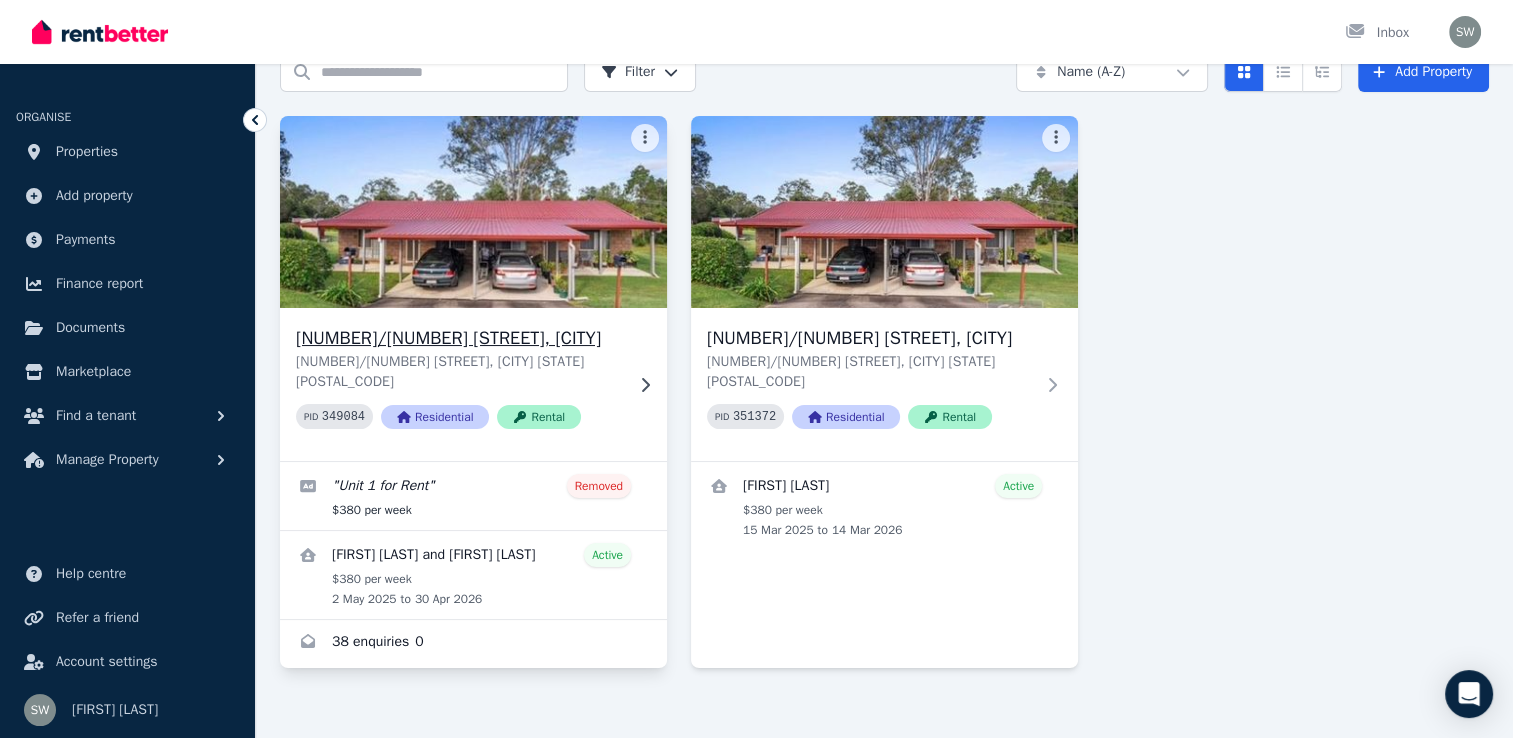 click on "1/12 Loder Street, Southside 1/12 Loder Street, Southside QLD 4570 PID   349084 Residential Rental" at bounding box center (473, 384) 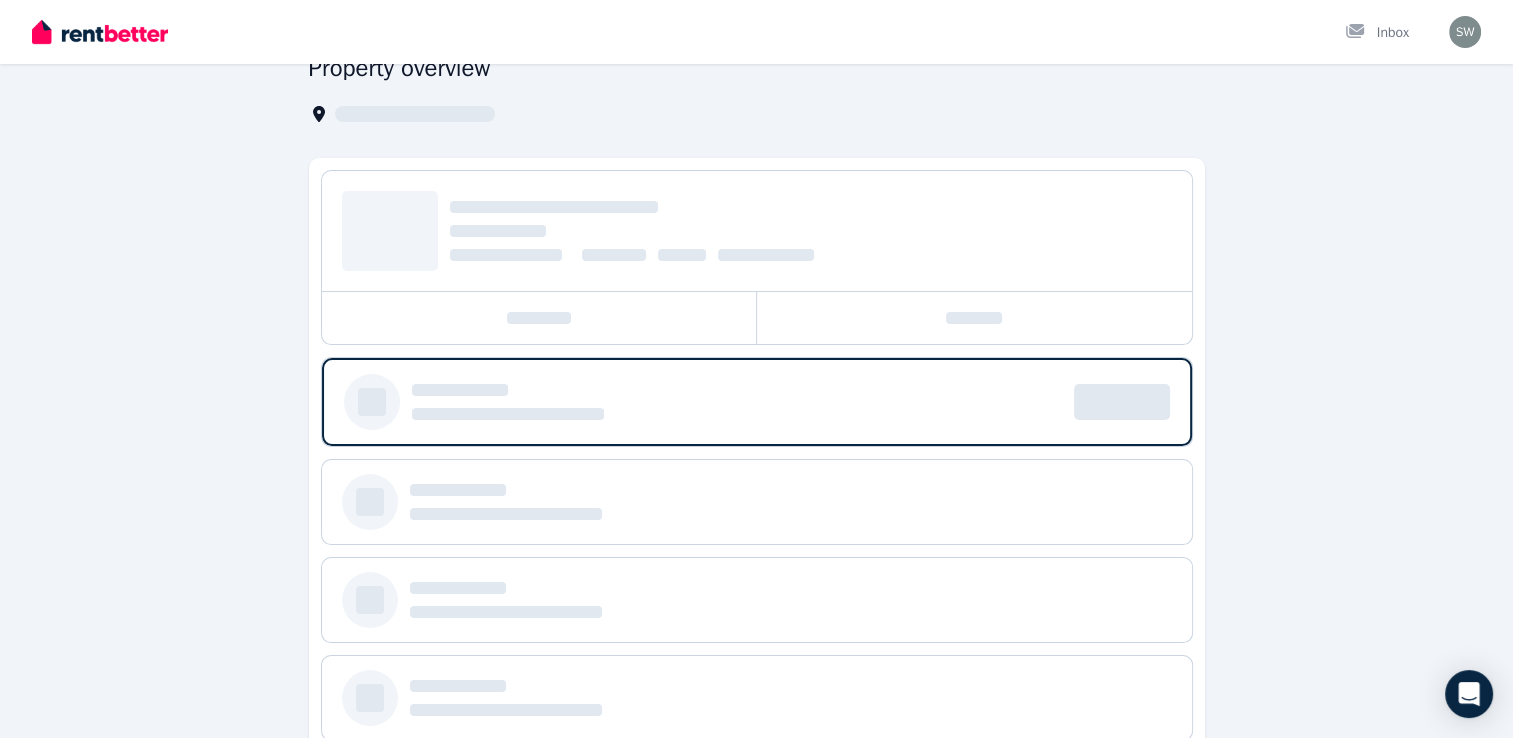 scroll, scrollTop: 0, scrollLeft: 0, axis: both 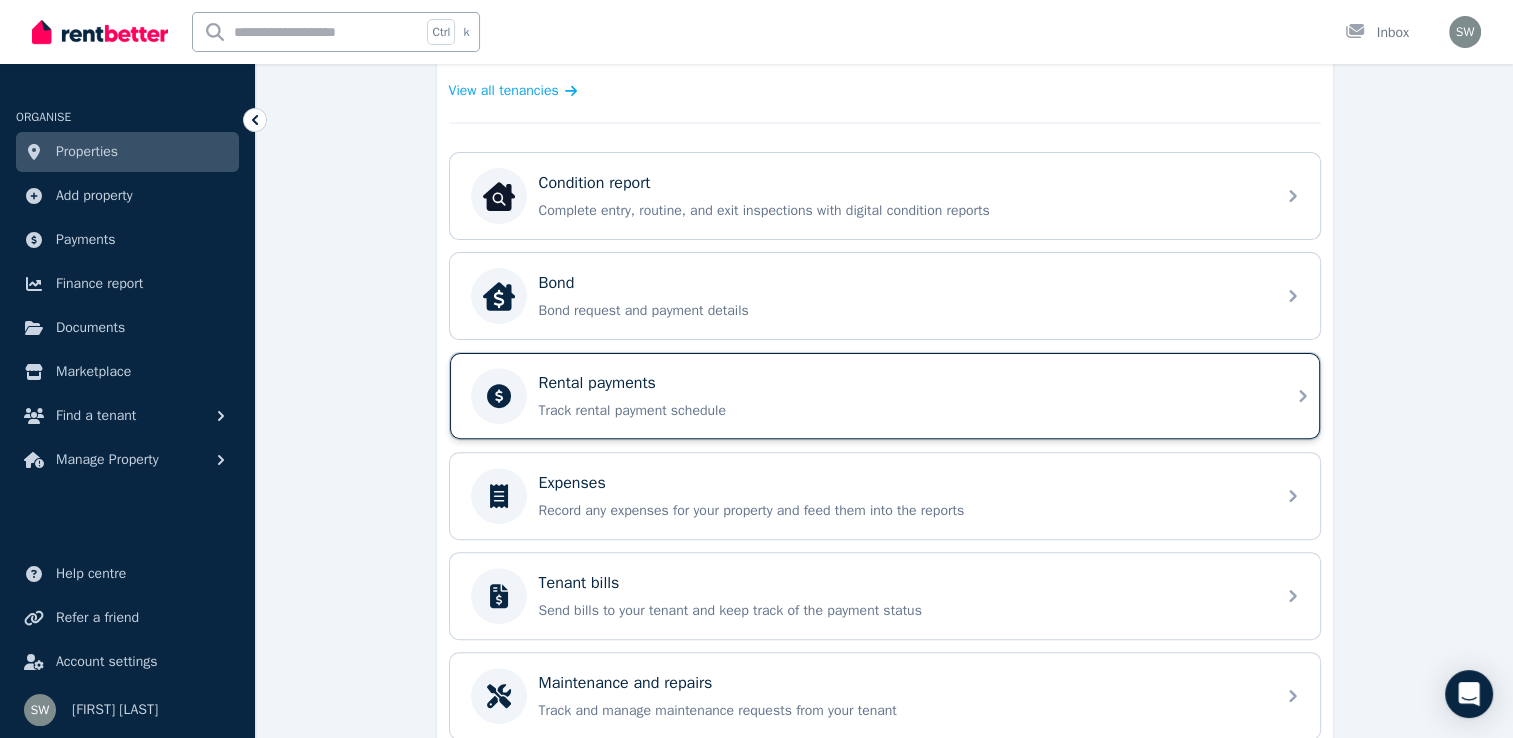 click on "Track rental payment schedule" at bounding box center [901, 411] 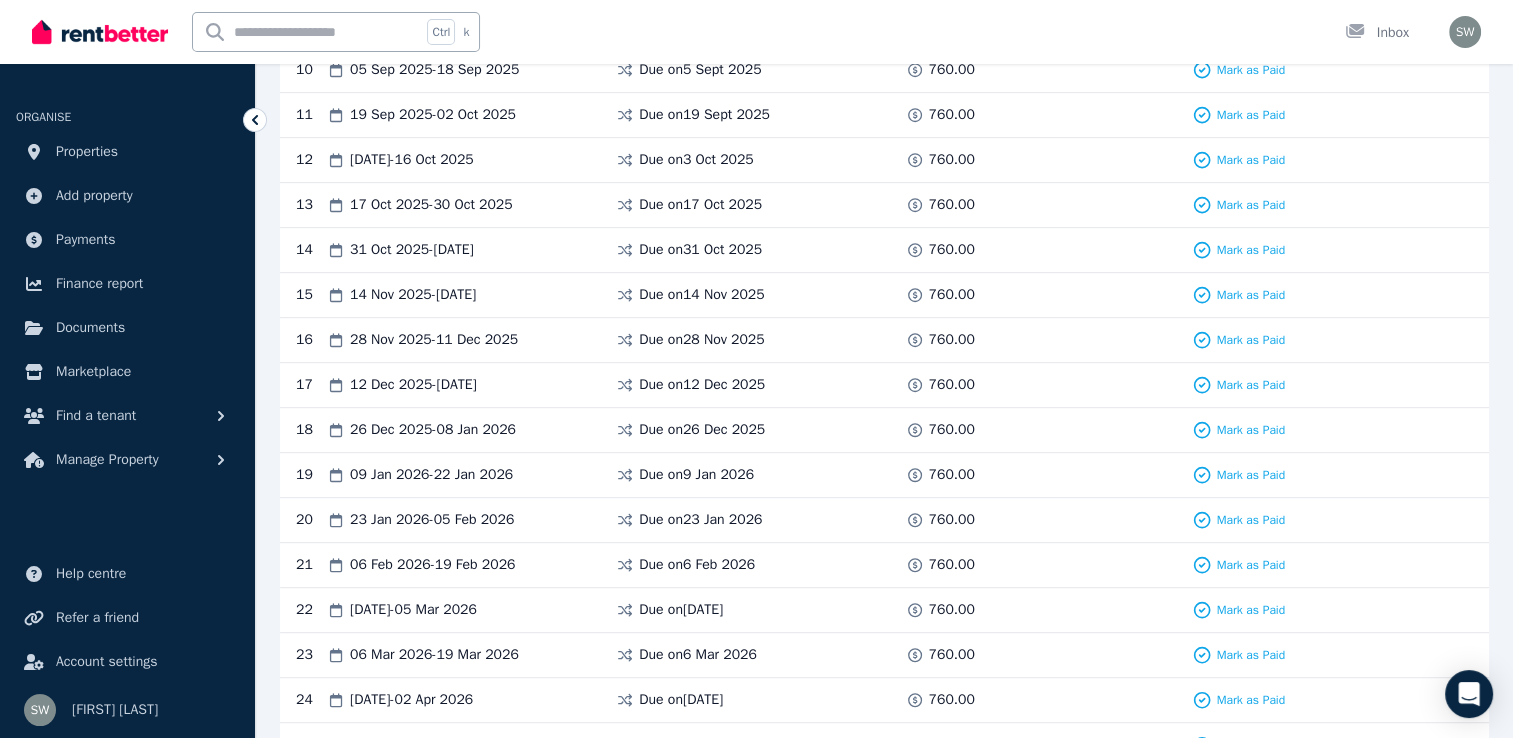 scroll, scrollTop: 1088, scrollLeft: 0, axis: vertical 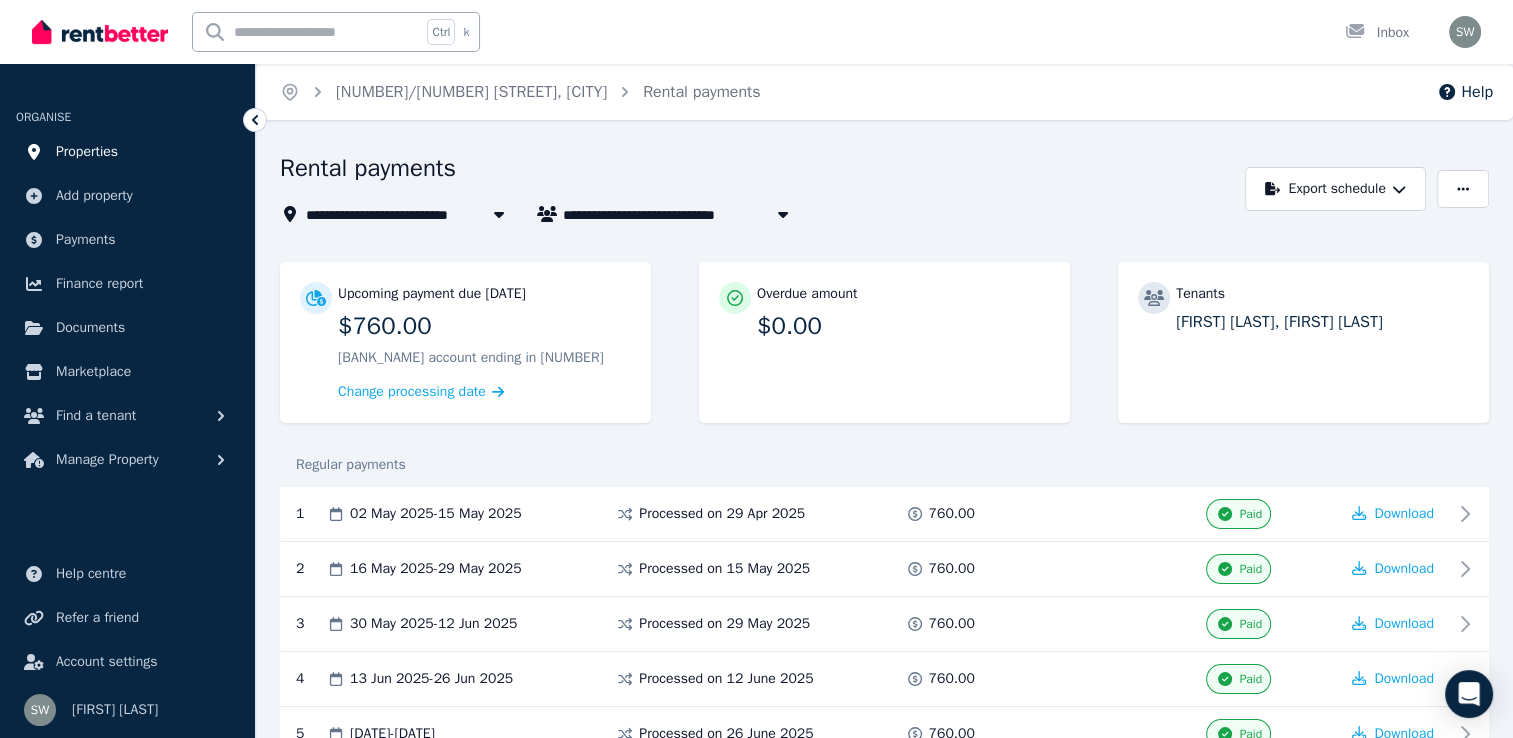 click on "Properties" at bounding box center [87, 152] 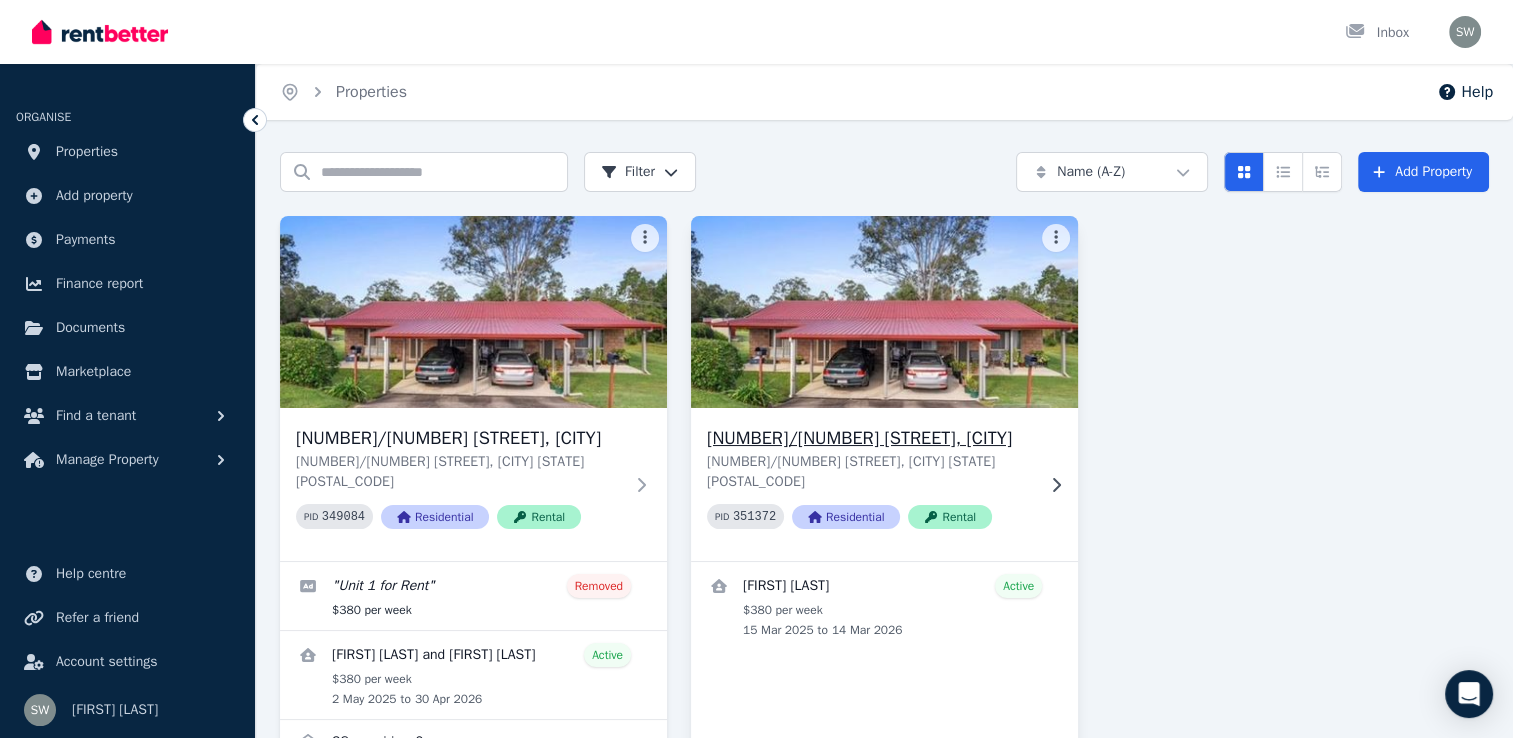 click on "[NUMBER] [STREET], [CITY] [STATE] PID 351372 Residential Rental" at bounding box center [884, 484] 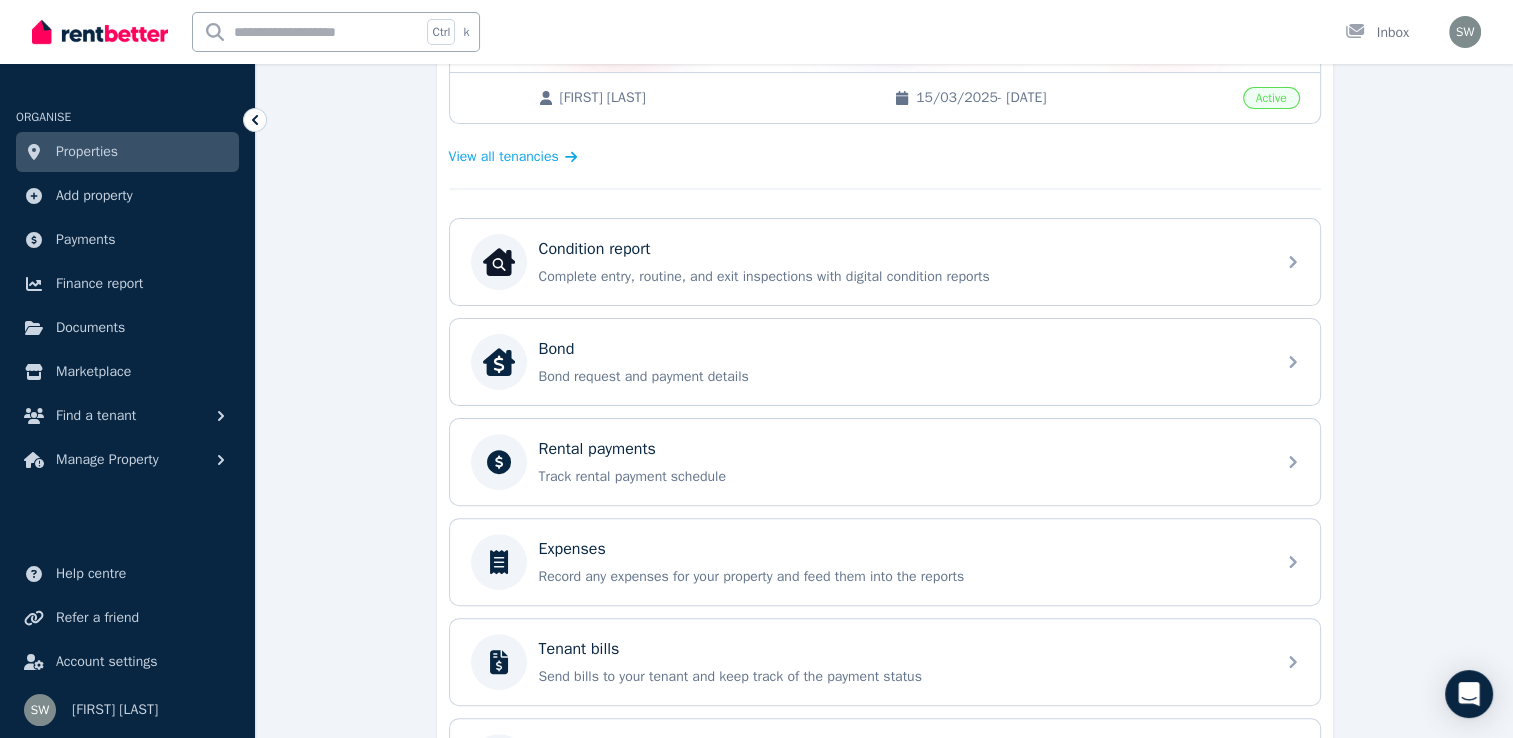 scroll, scrollTop: 512, scrollLeft: 0, axis: vertical 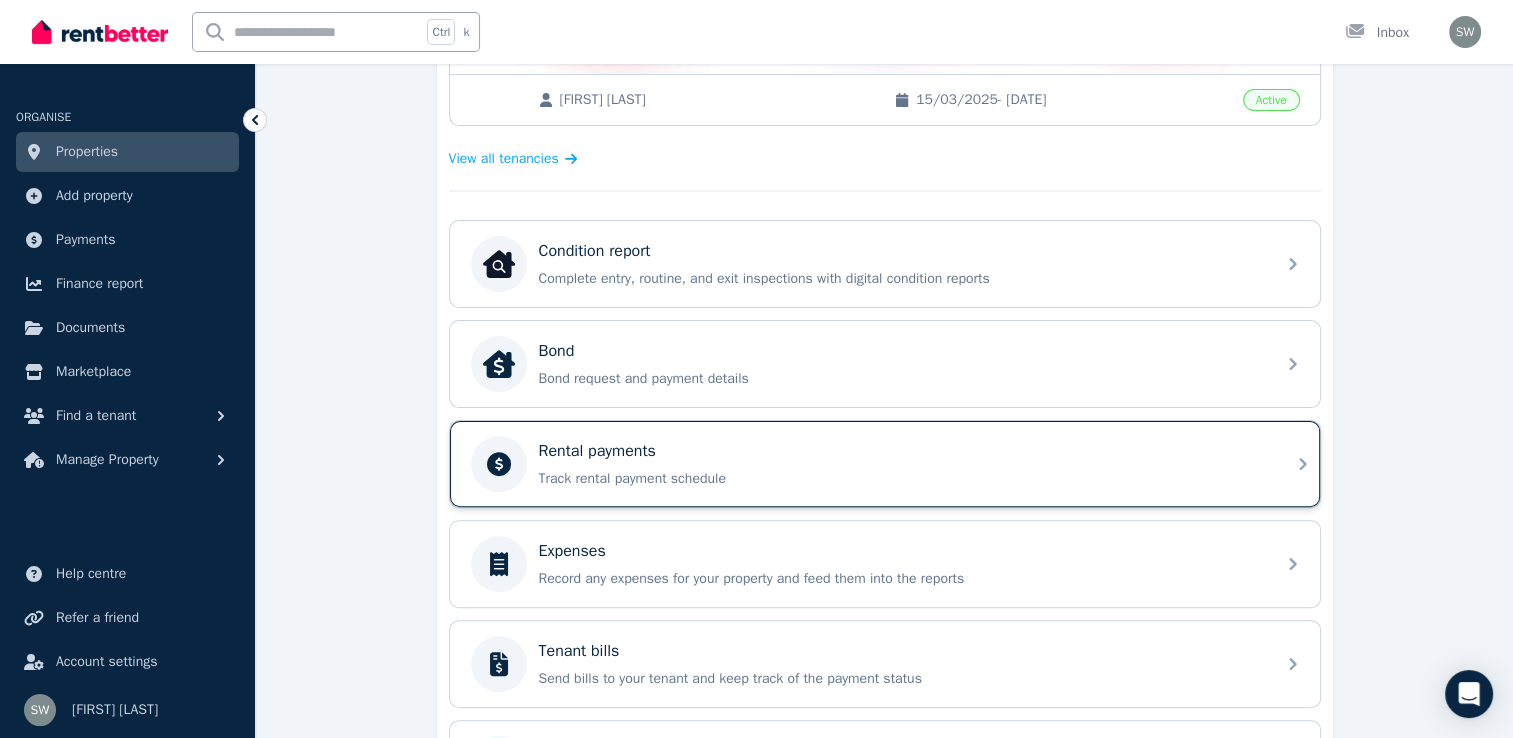 click on "Rental payments" at bounding box center (901, 451) 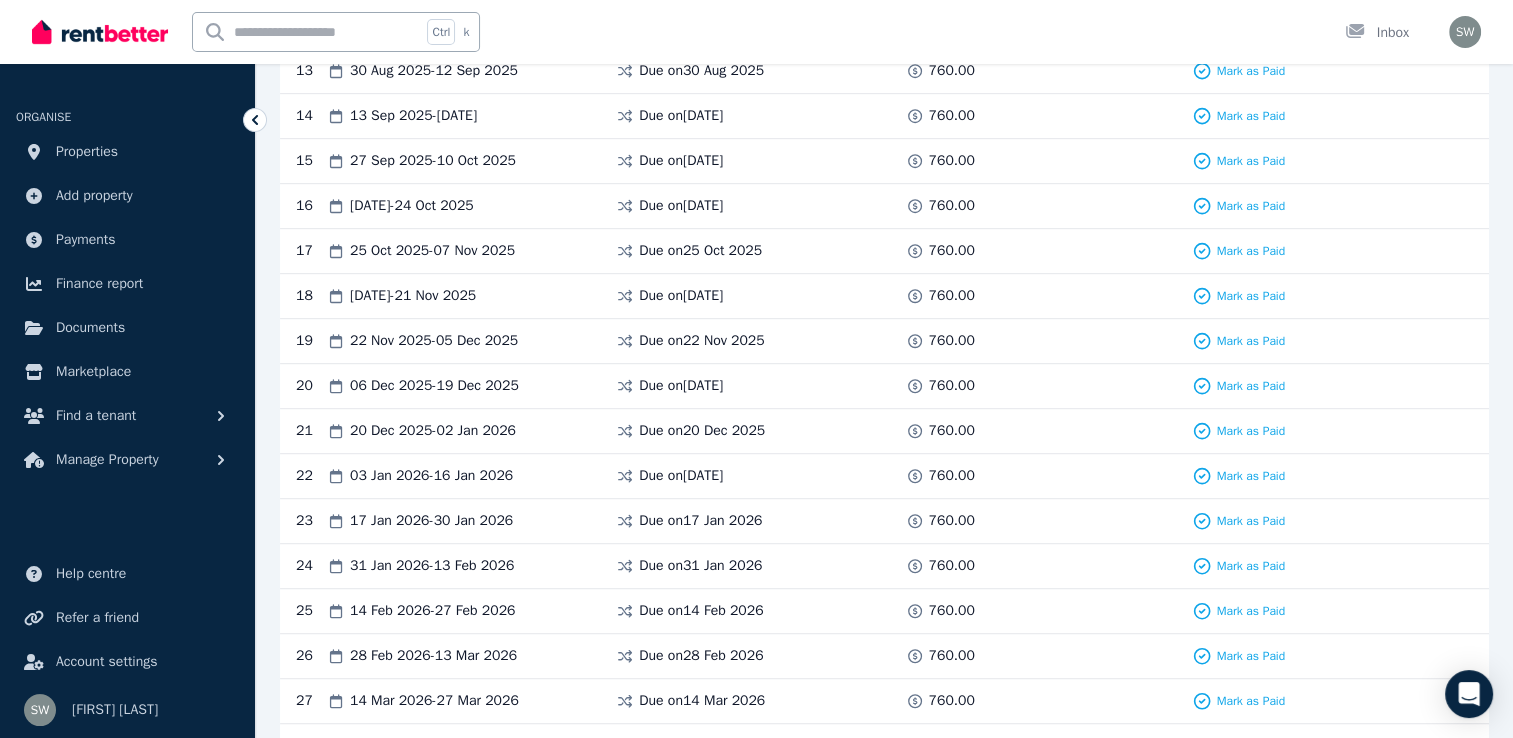 scroll, scrollTop: 1162, scrollLeft: 0, axis: vertical 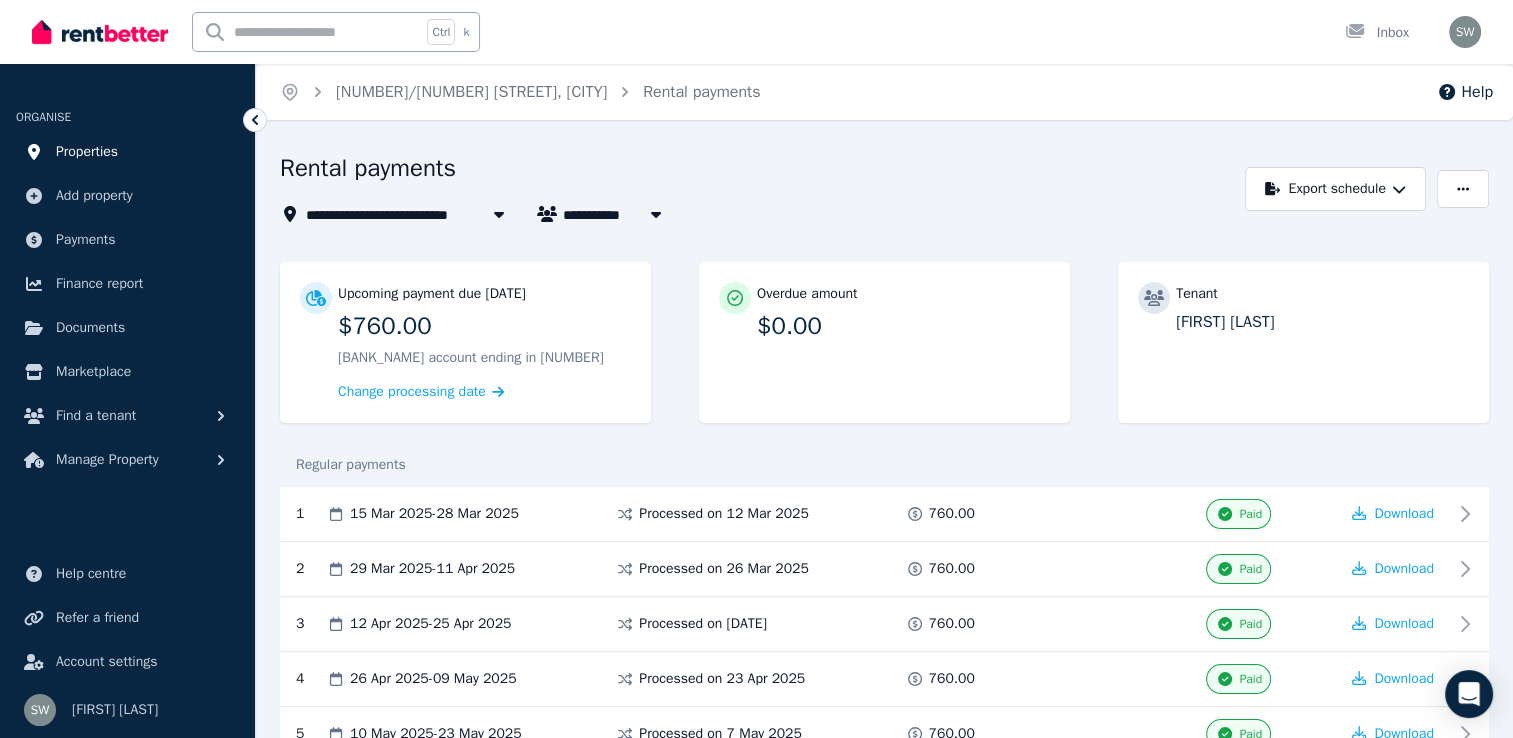 click on "Properties" at bounding box center [87, 152] 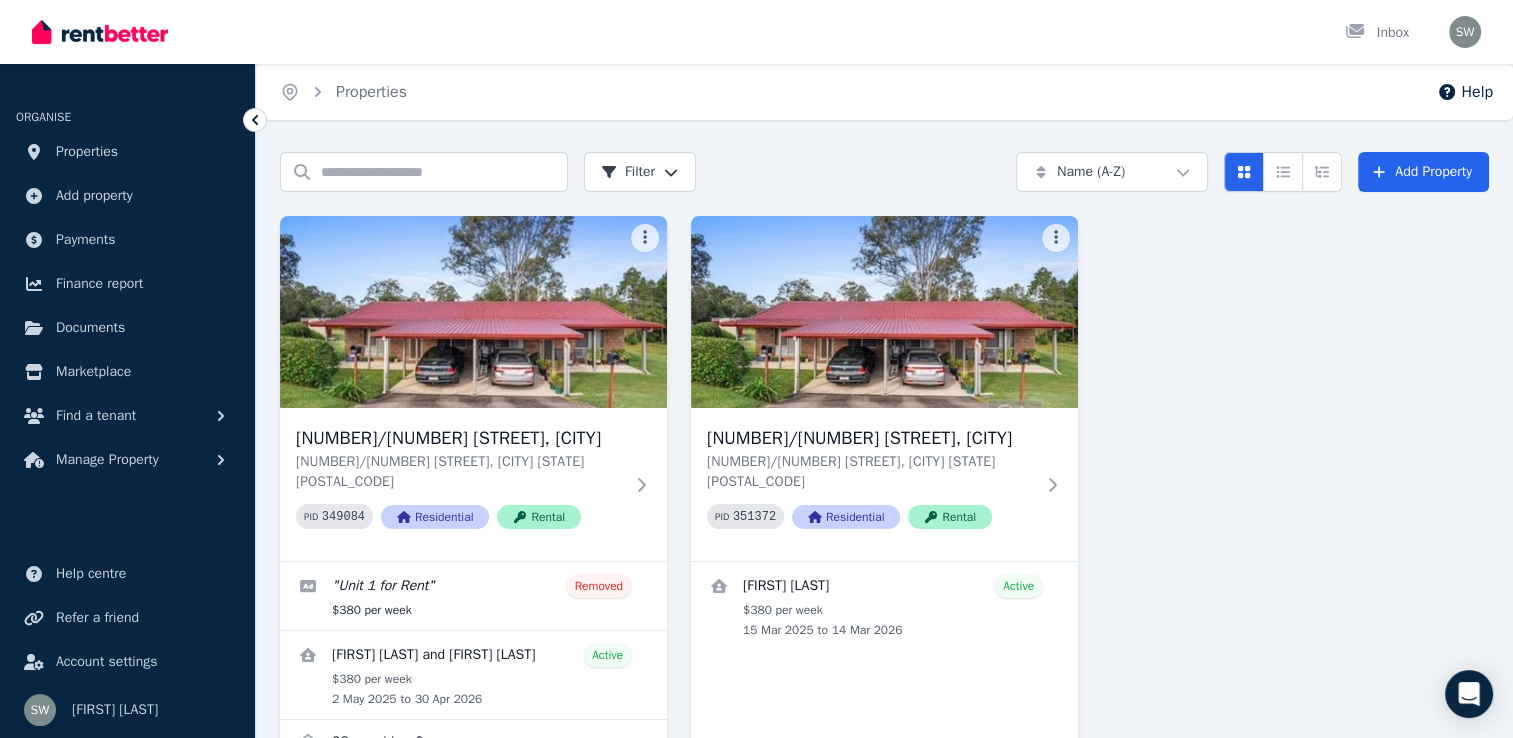 drag, startPoint x: 1509, startPoint y: 263, endPoint x: 1511, endPoint y: 329, distance: 66.0303 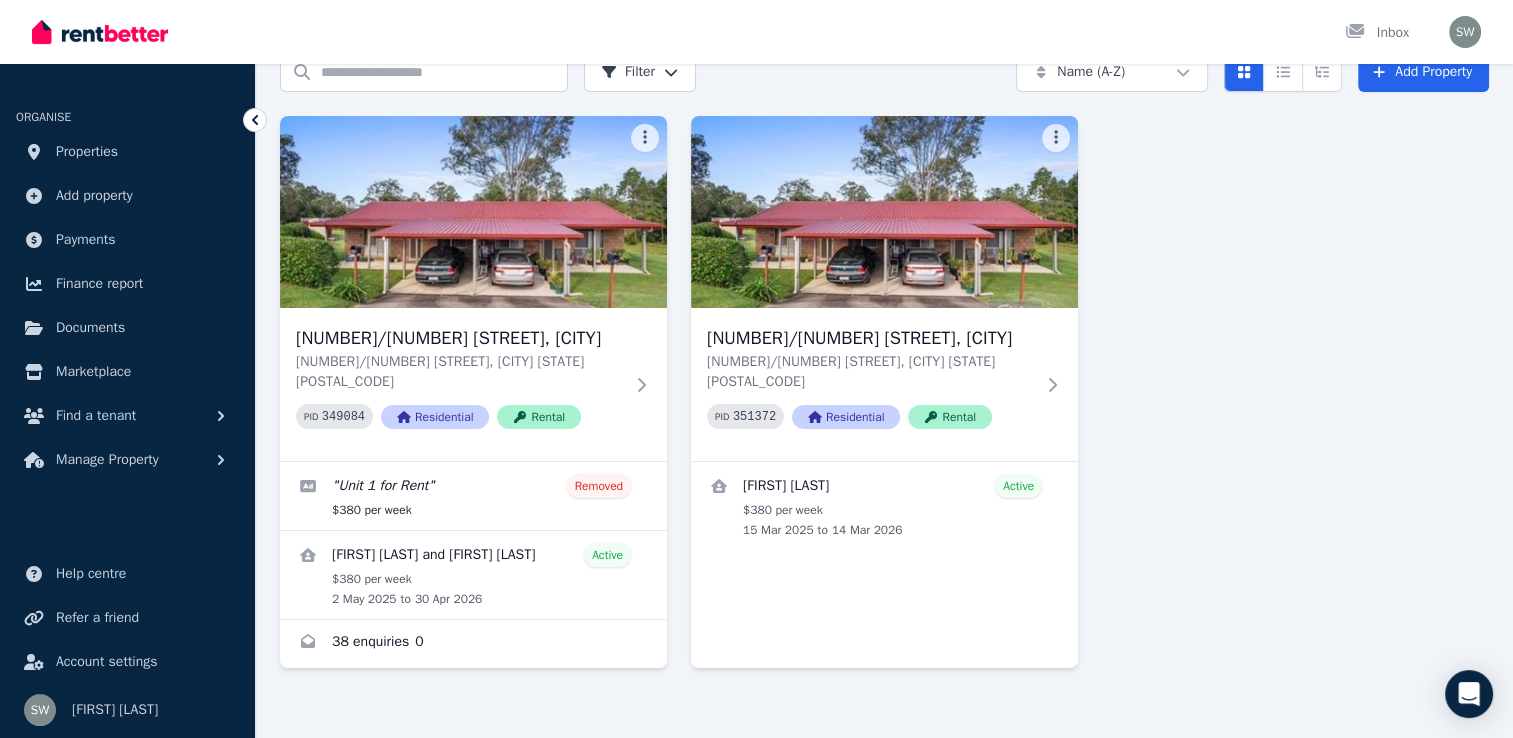 scroll, scrollTop: 0, scrollLeft: 0, axis: both 